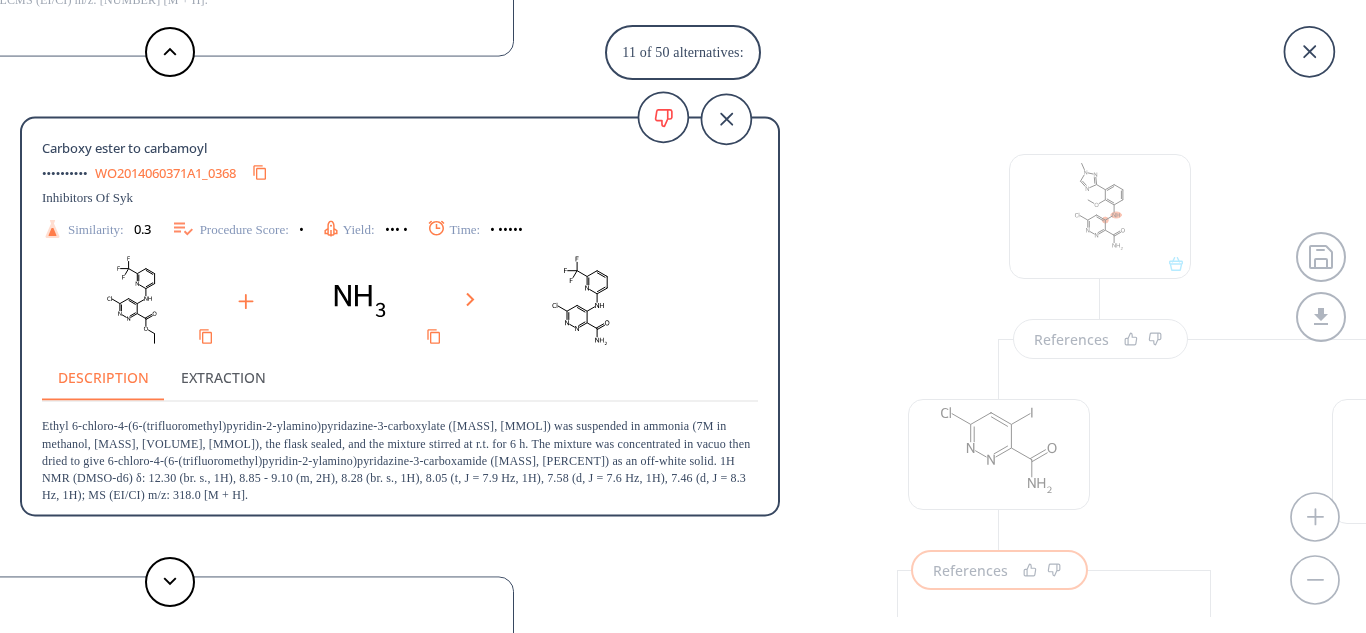 scroll, scrollTop: 0, scrollLeft: 0, axis: both 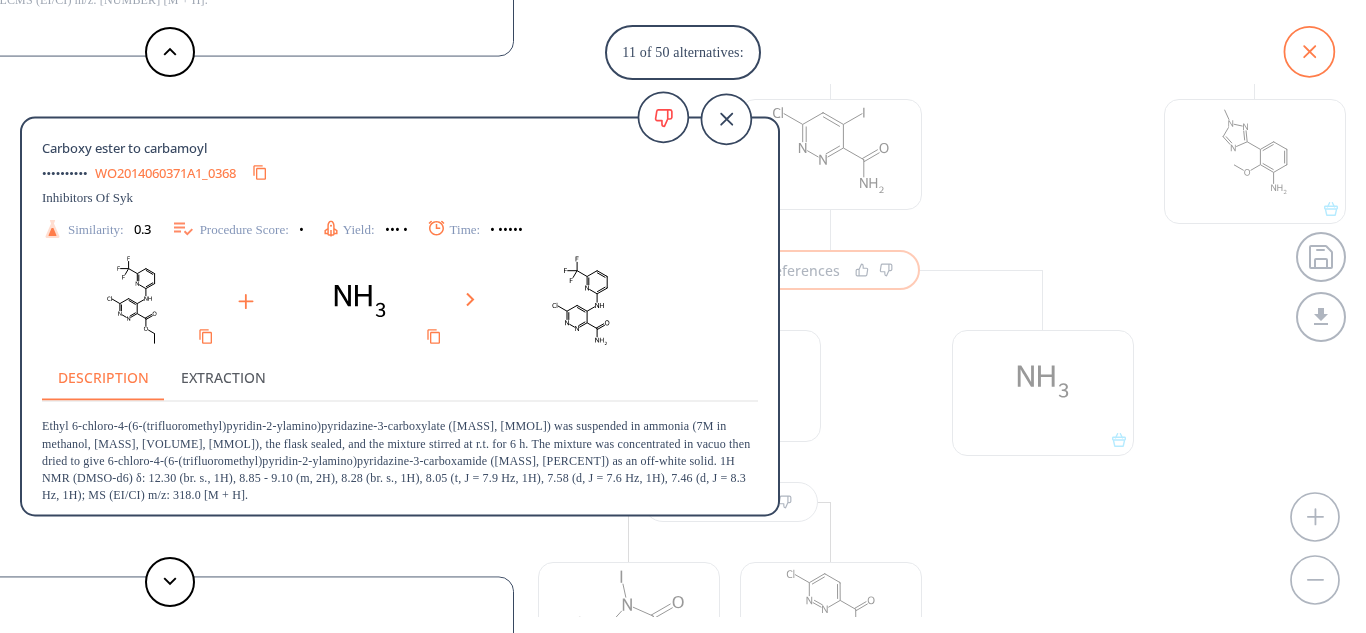 click at bounding box center (1309, 52) 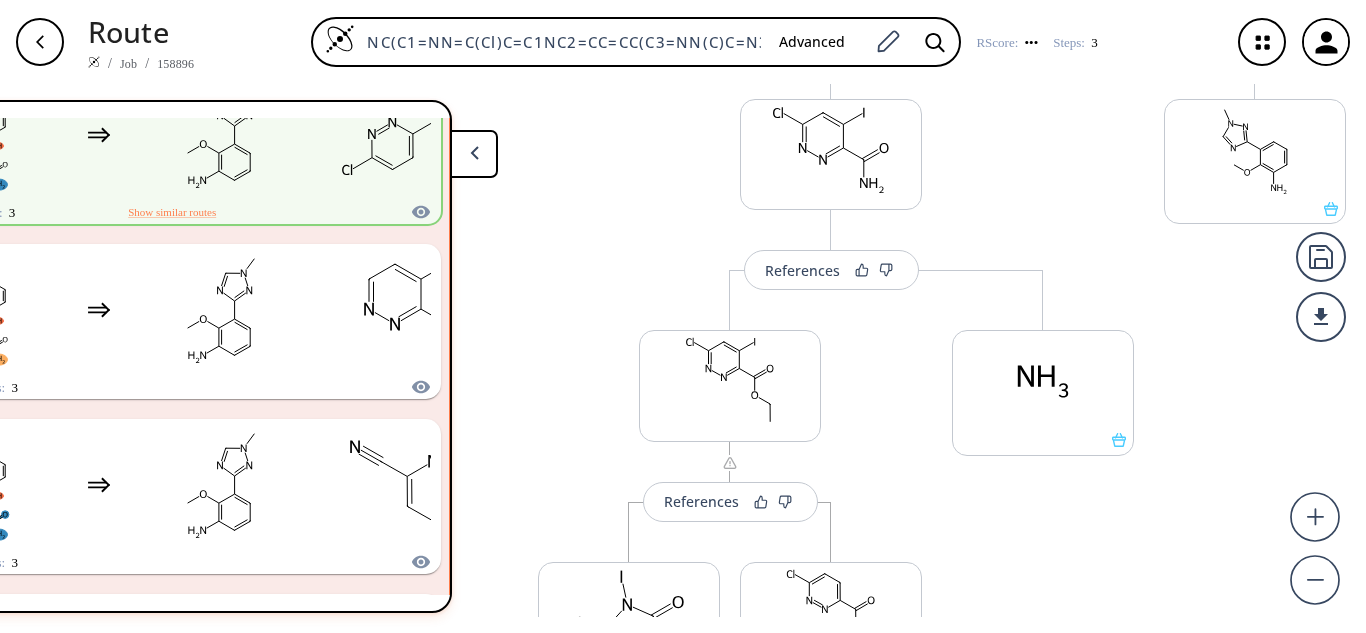 scroll, scrollTop: 514, scrollLeft: 0, axis: vertical 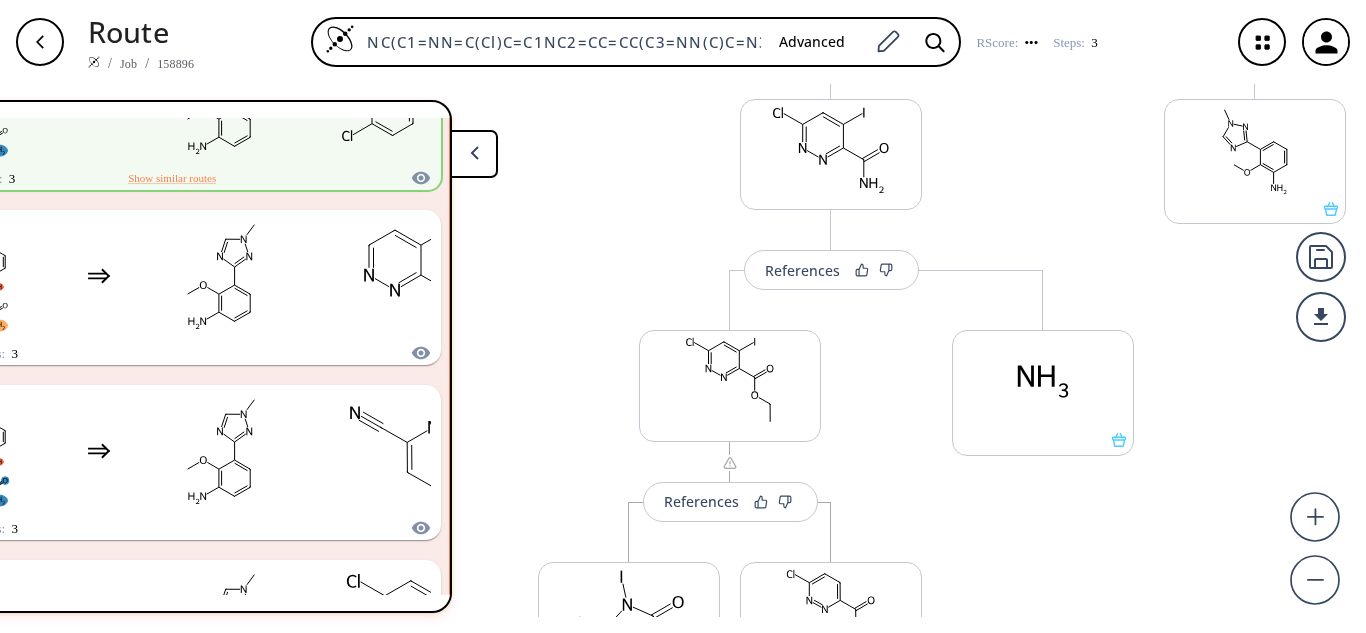 drag, startPoint x: 463, startPoint y: 170, endPoint x: 351, endPoint y: 174, distance: 112.0714 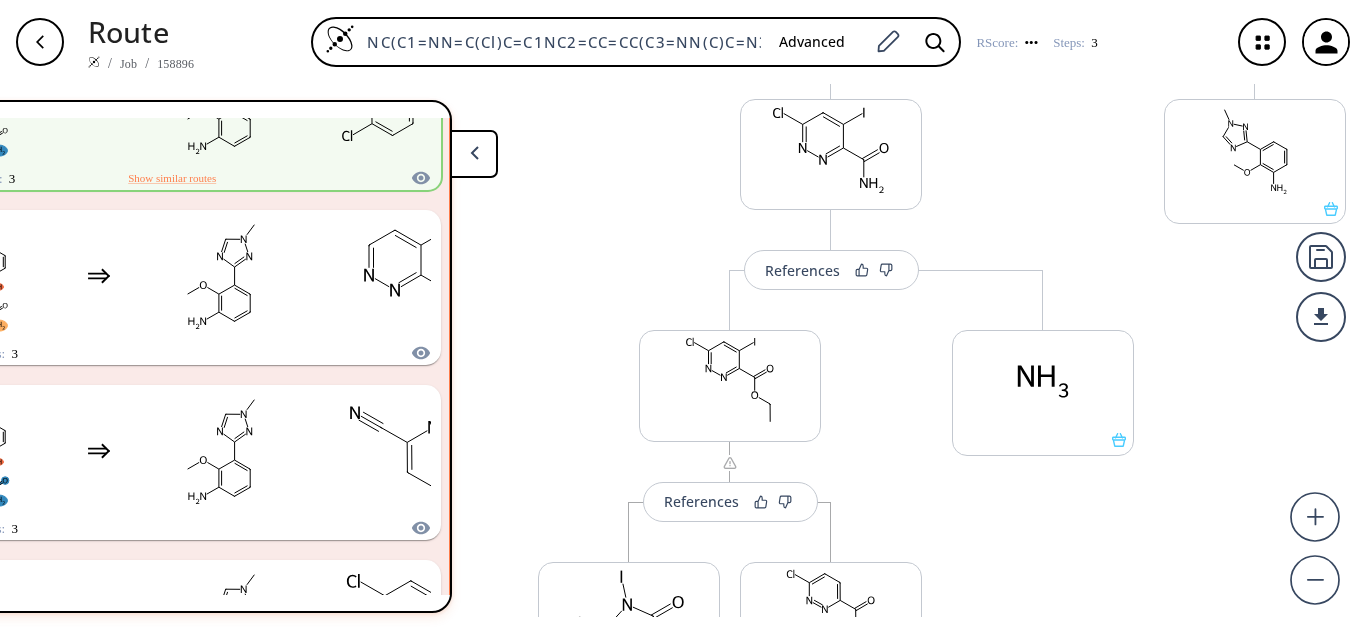 scroll, scrollTop: 0, scrollLeft: 0, axis: both 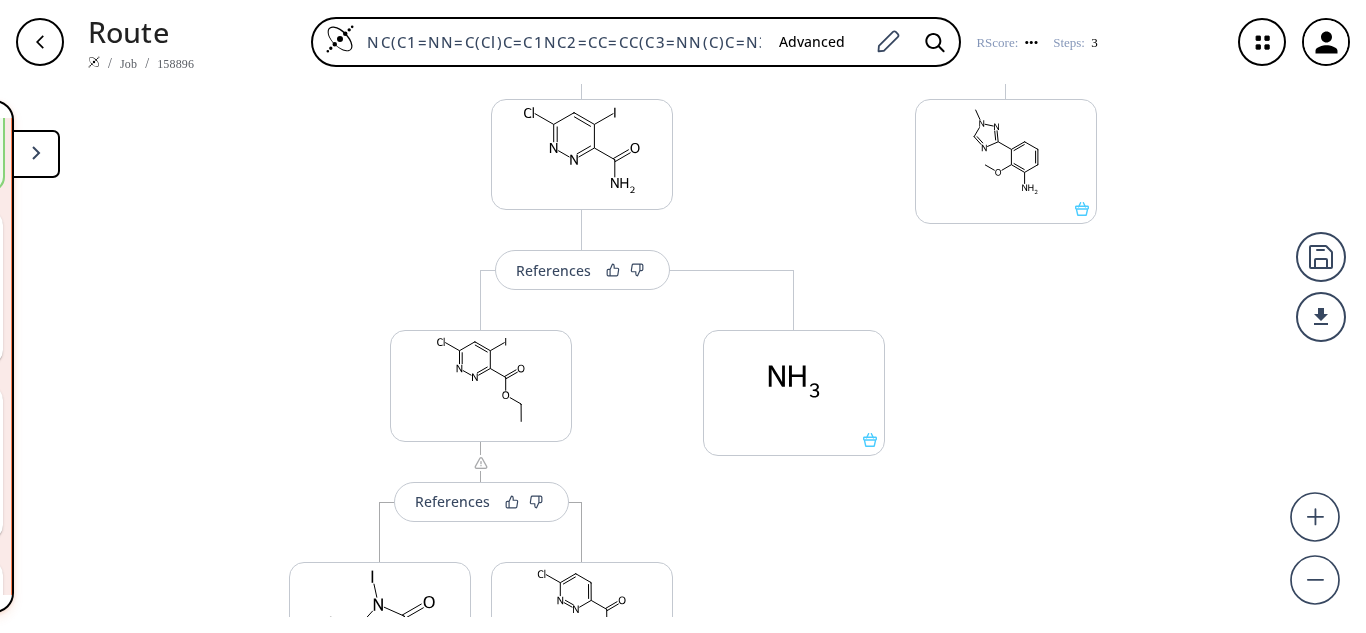 click at bounding box center (36, 154) 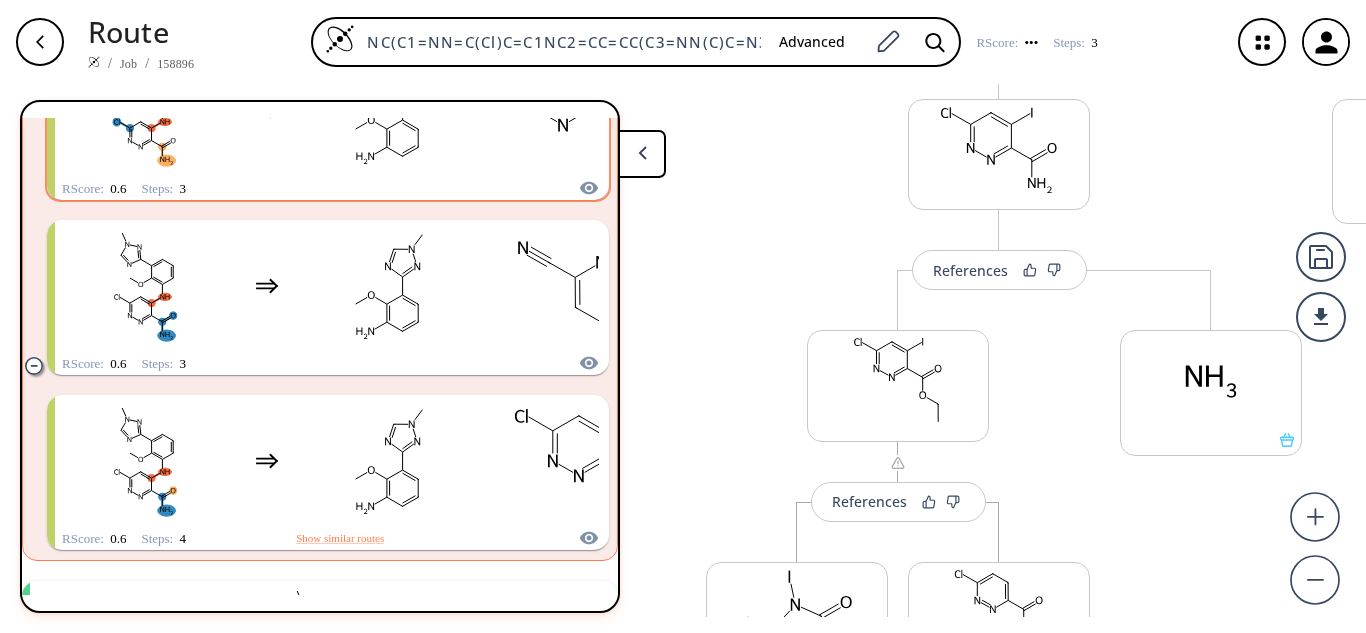 scroll, scrollTop: 714, scrollLeft: 0, axis: vertical 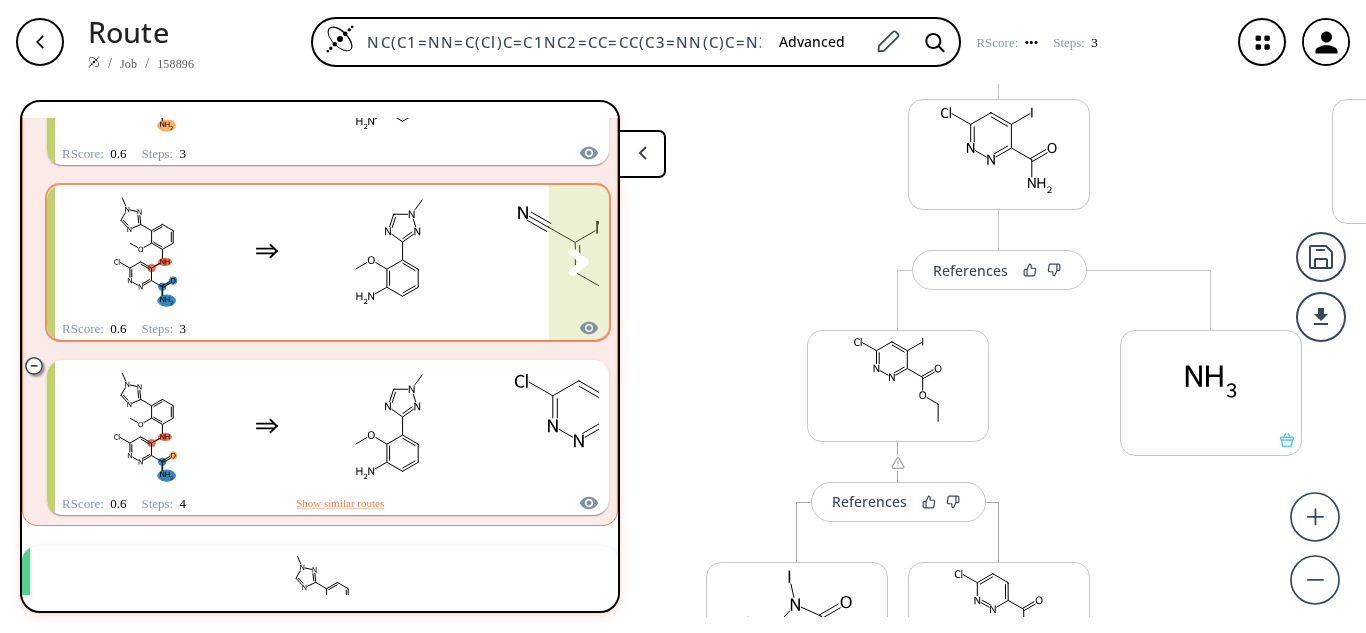 click at bounding box center [389, 250] 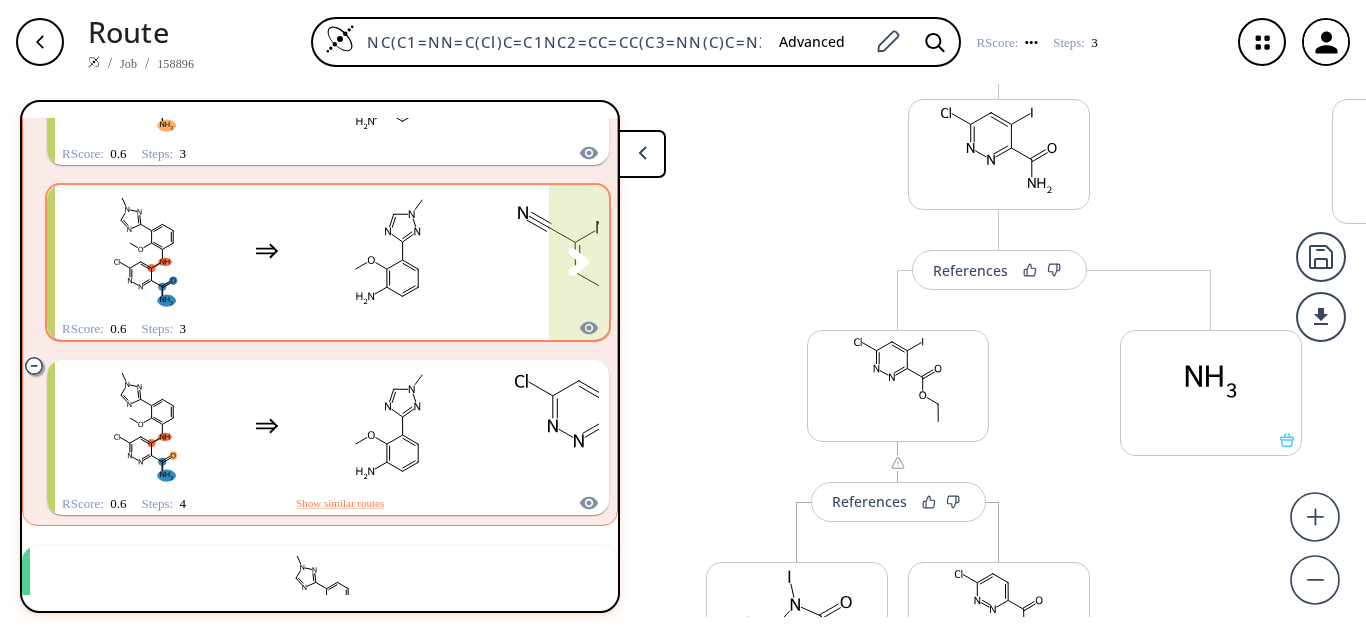 click at bounding box center [389, 250] 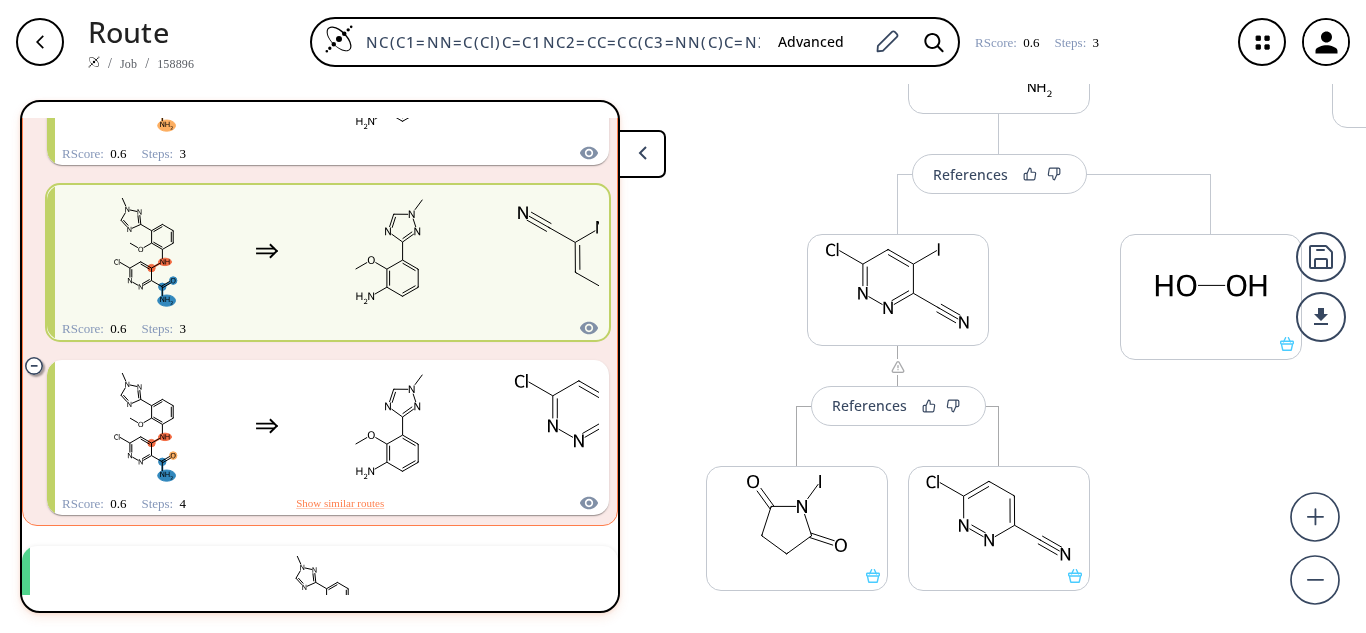 scroll, scrollTop: 400, scrollLeft: 0, axis: vertical 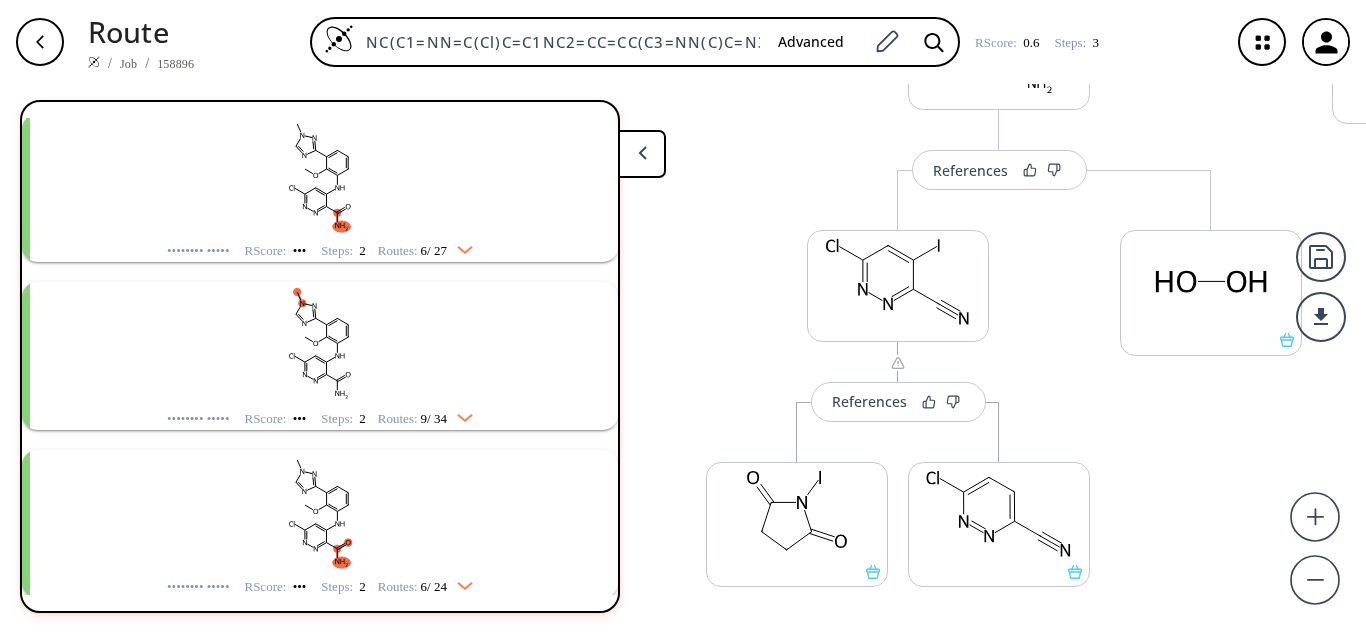 click at bounding box center (320, 176) 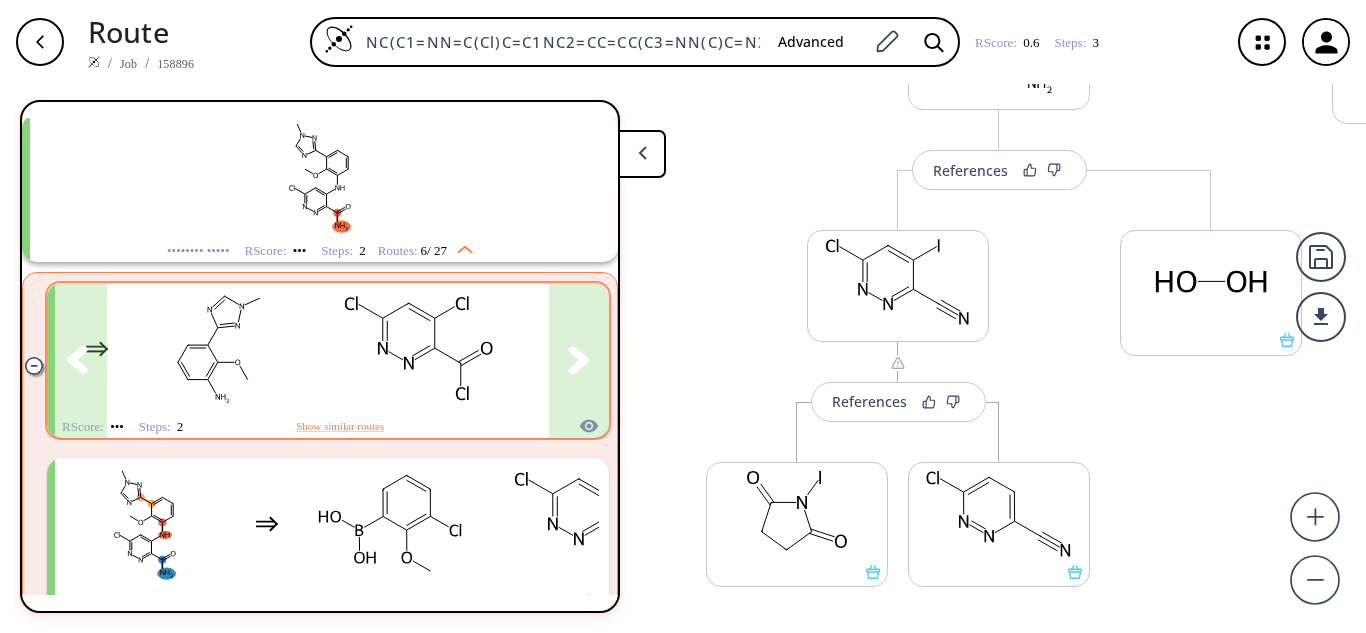 click at bounding box center (409, 363) 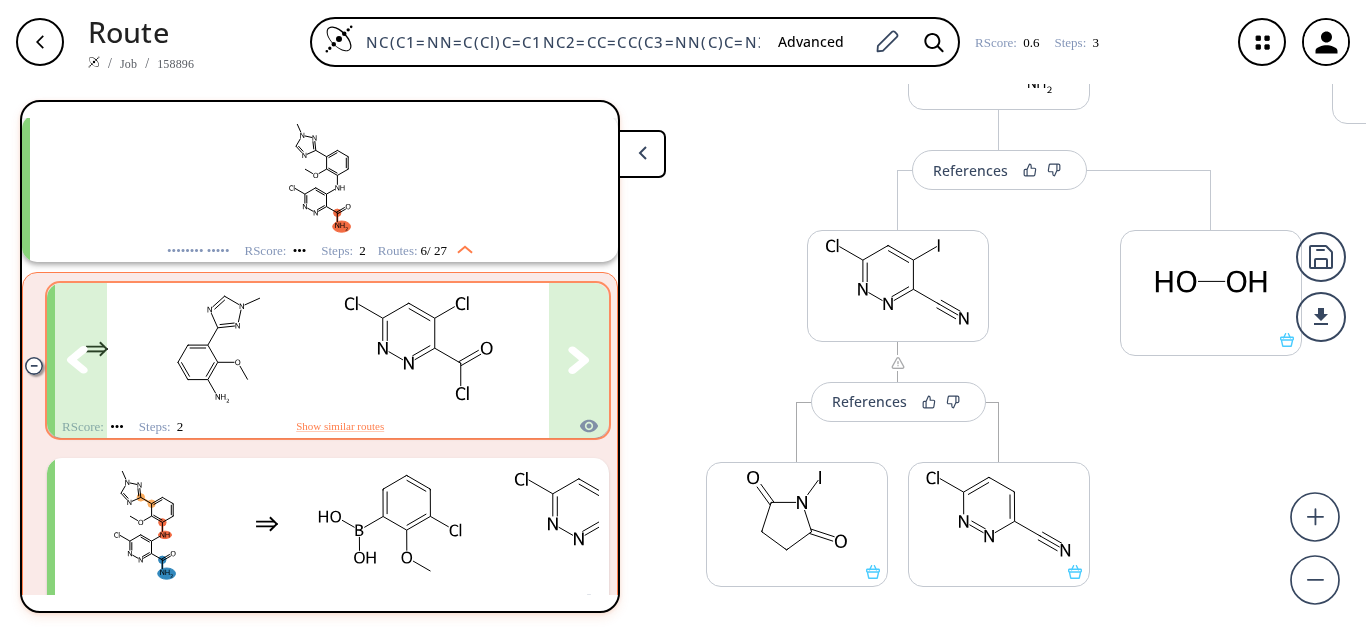 click at bounding box center (419, 348) 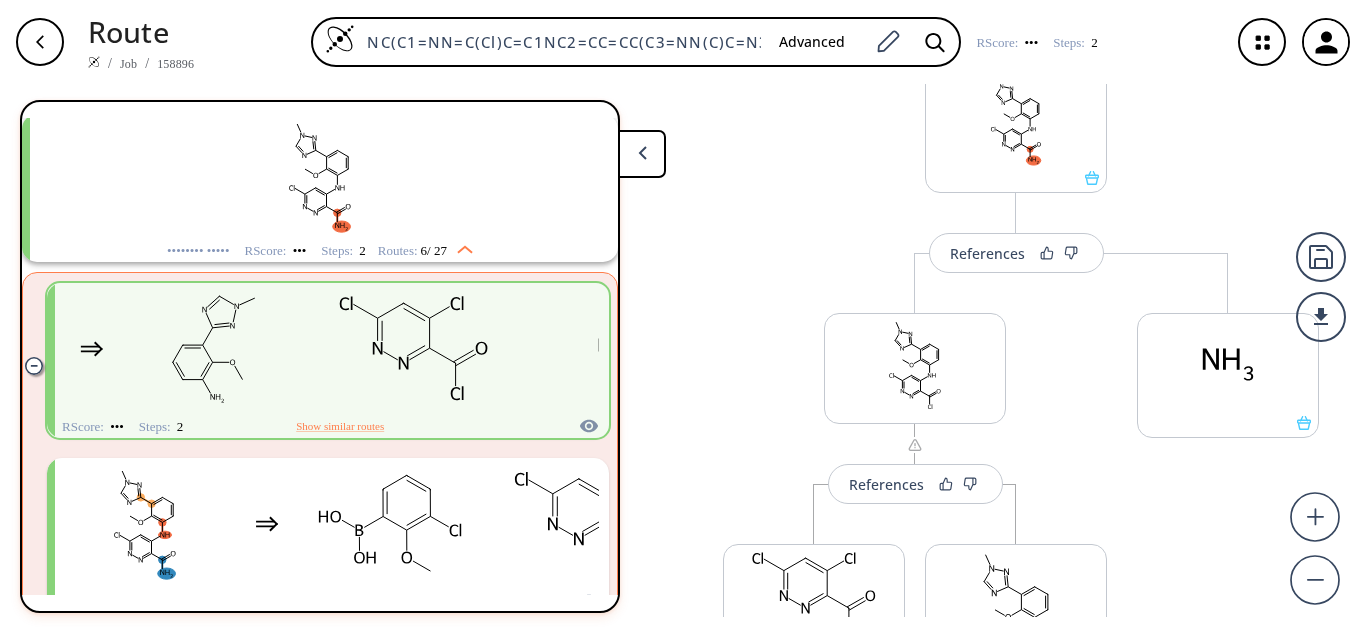 scroll, scrollTop: 200, scrollLeft: 0, axis: vertical 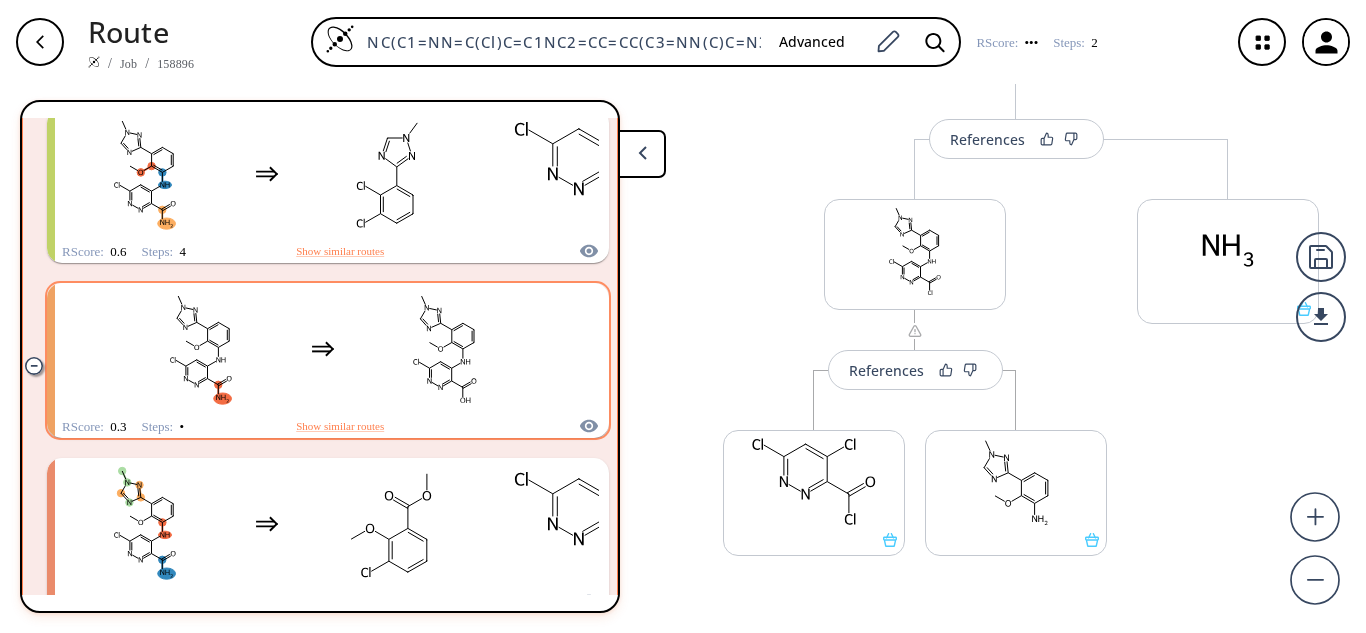 click at bounding box center (445, 348) 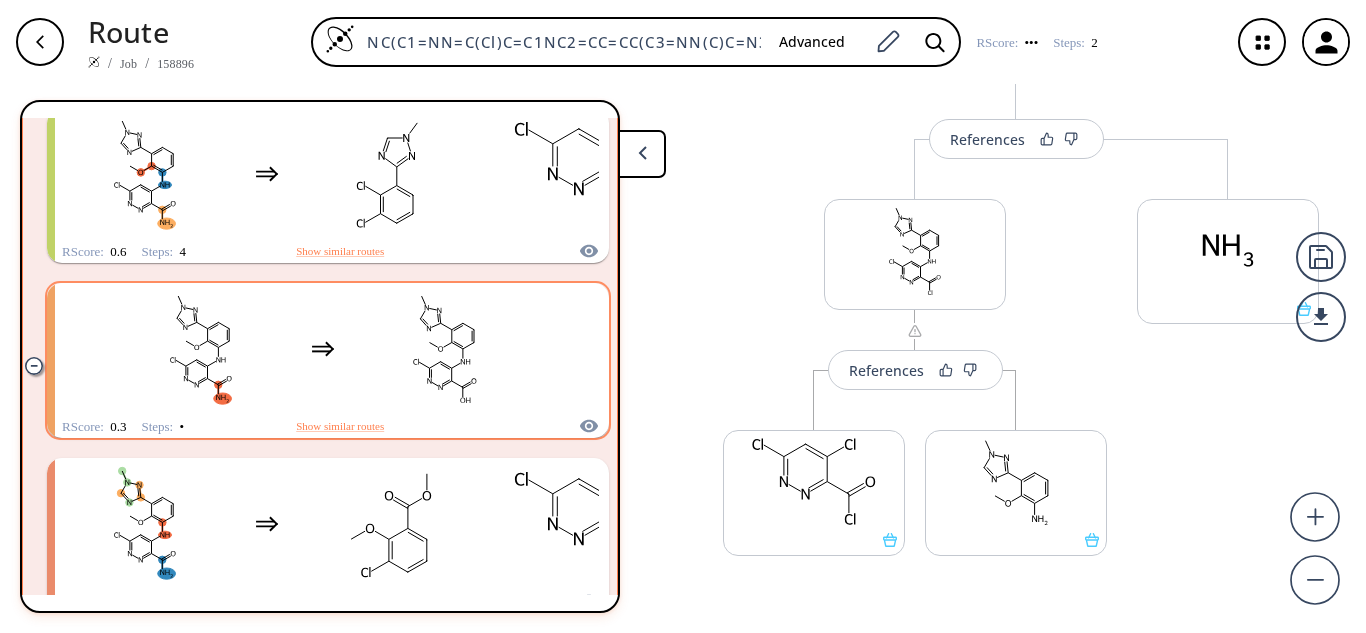 scroll, scrollTop: 0, scrollLeft: 0, axis: both 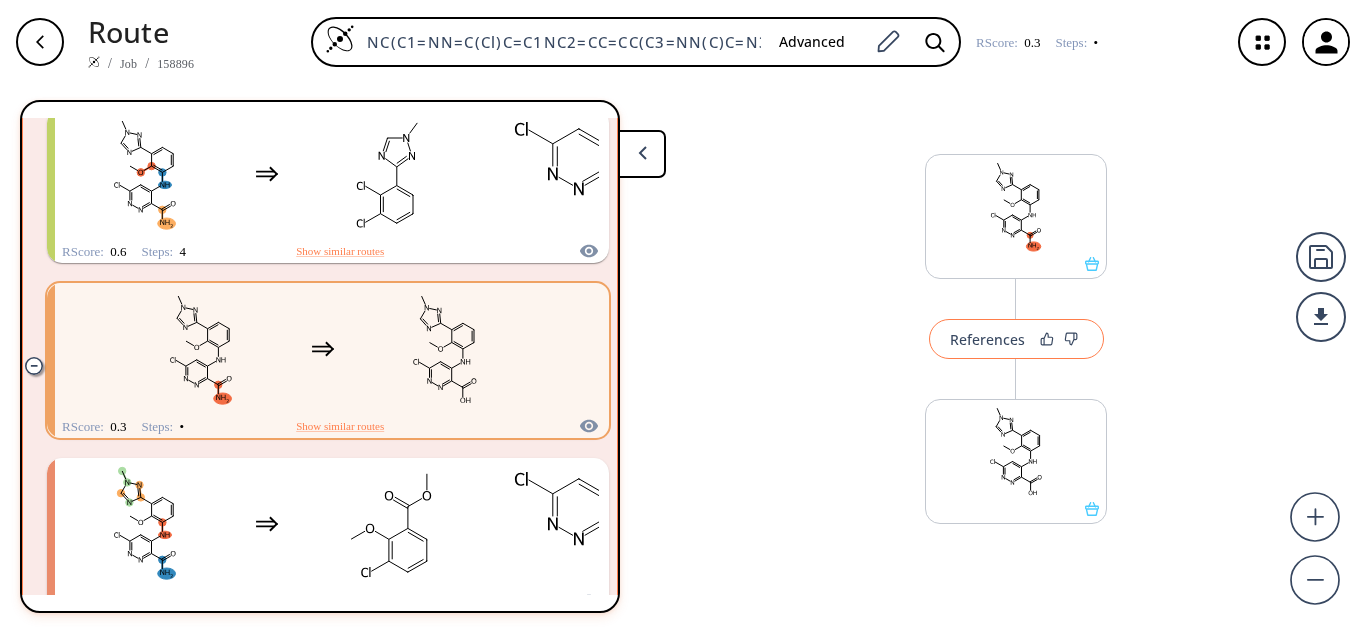 click on "References" at bounding box center [987, 339] 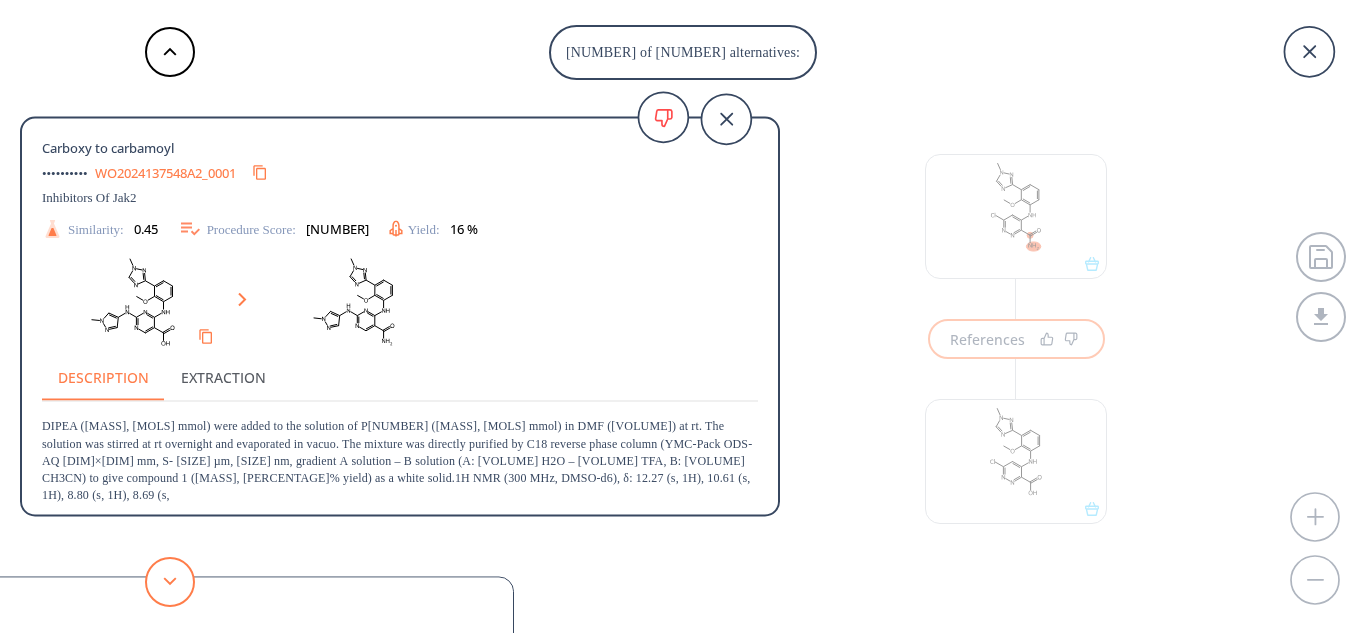 click at bounding box center [170, 582] 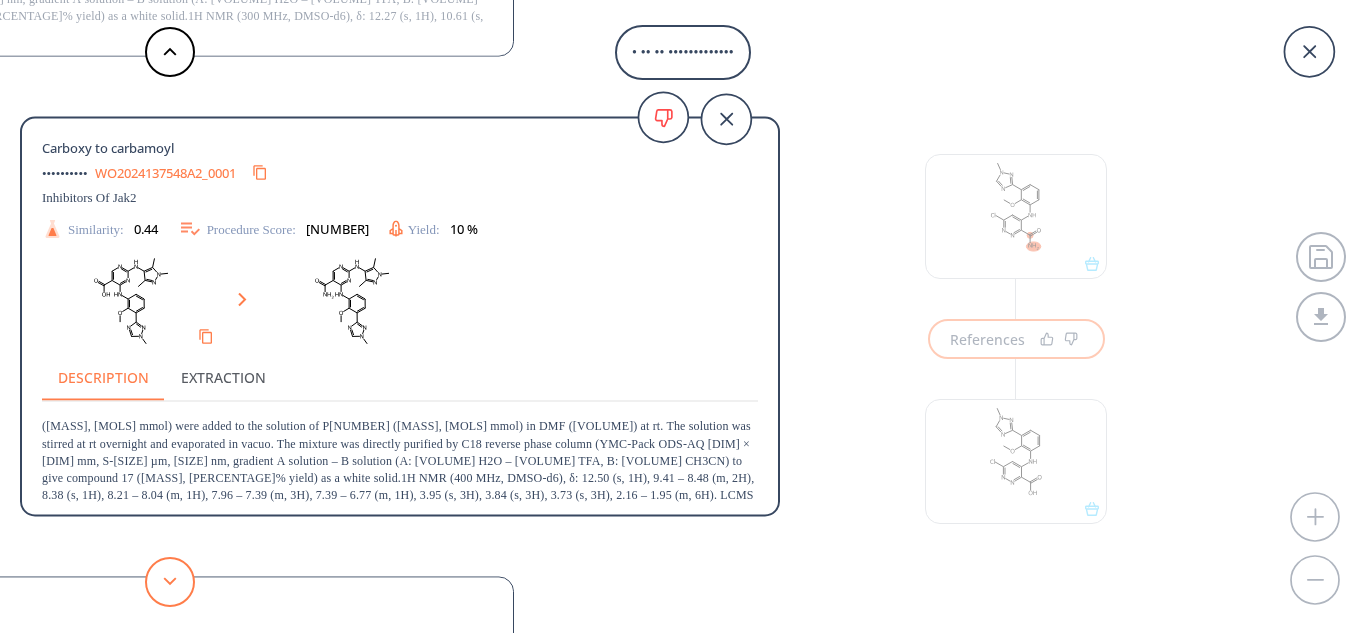 click at bounding box center [170, 582] 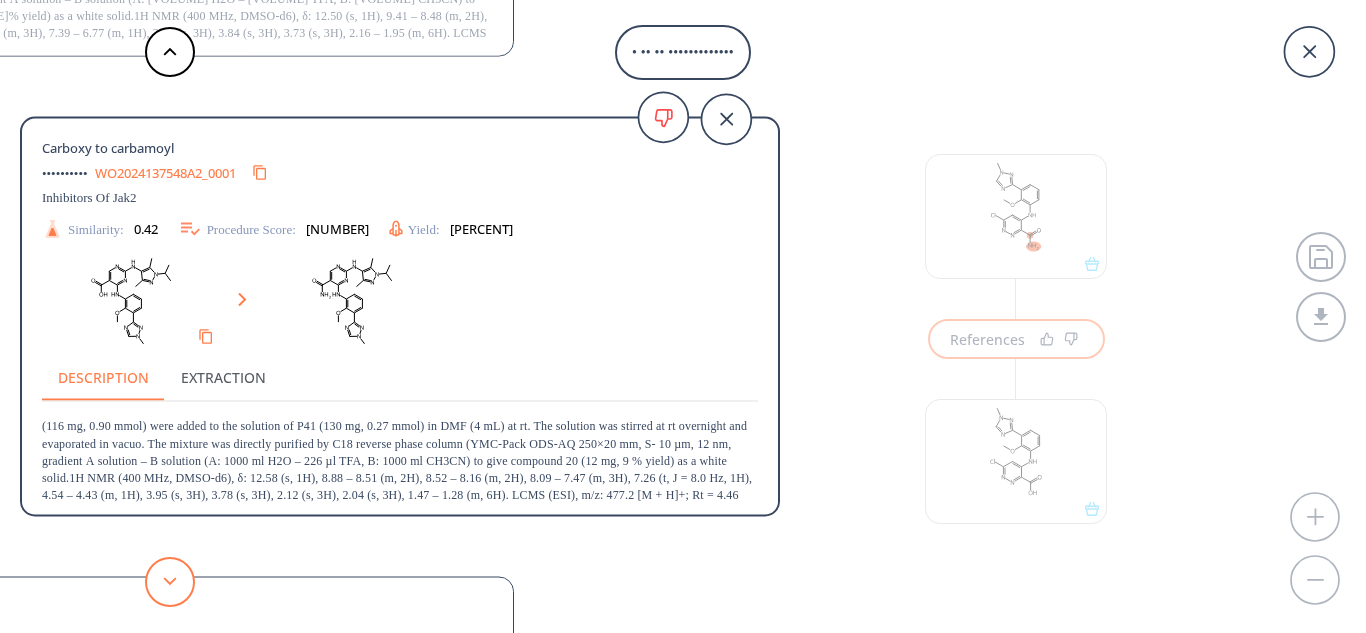 click at bounding box center [170, 582] 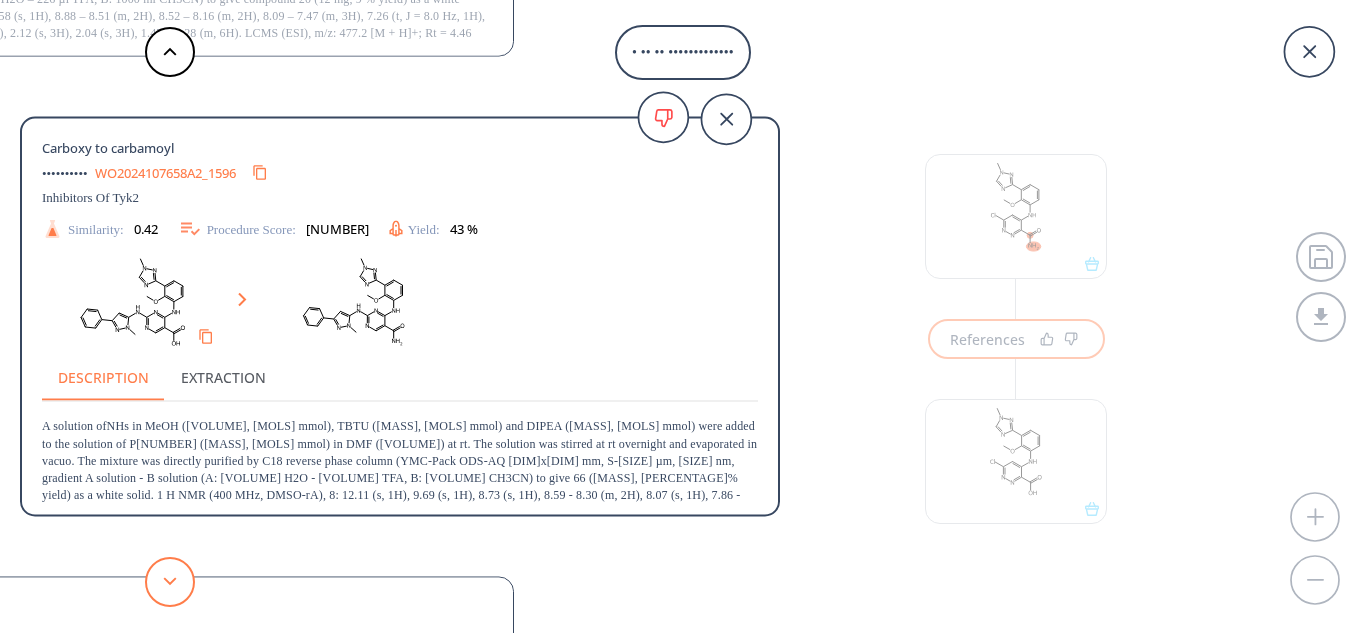 click at bounding box center [170, 582] 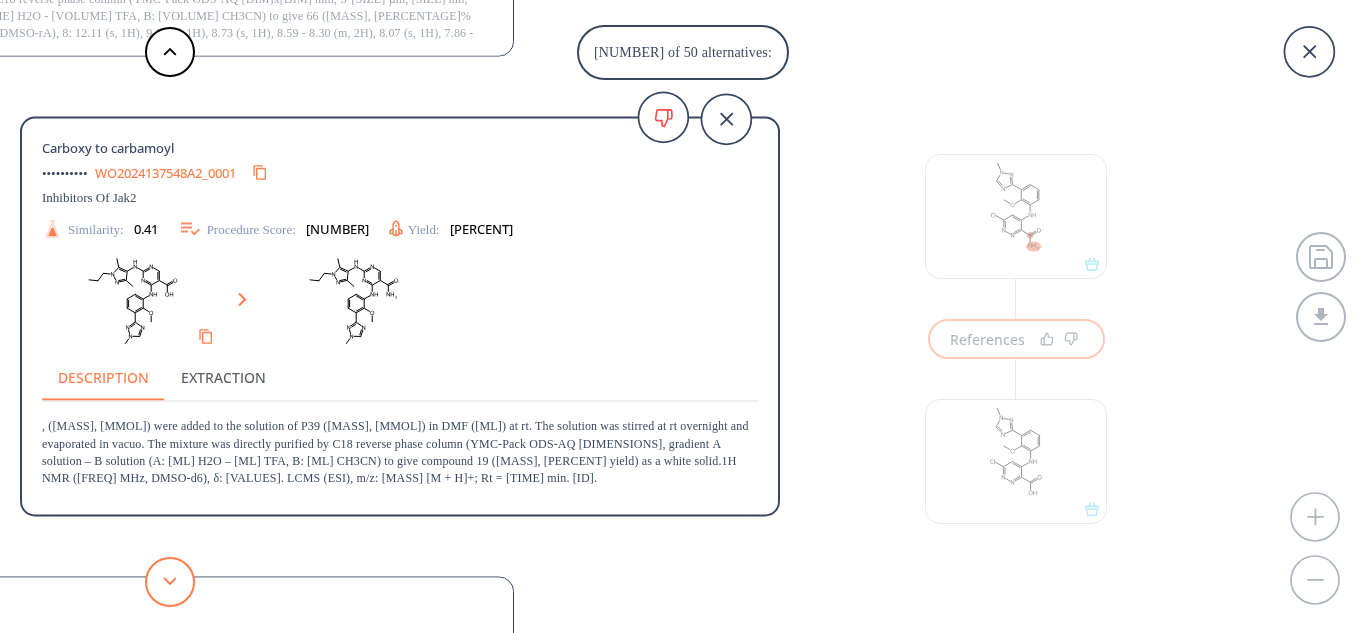 click at bounding box center (170, 582) 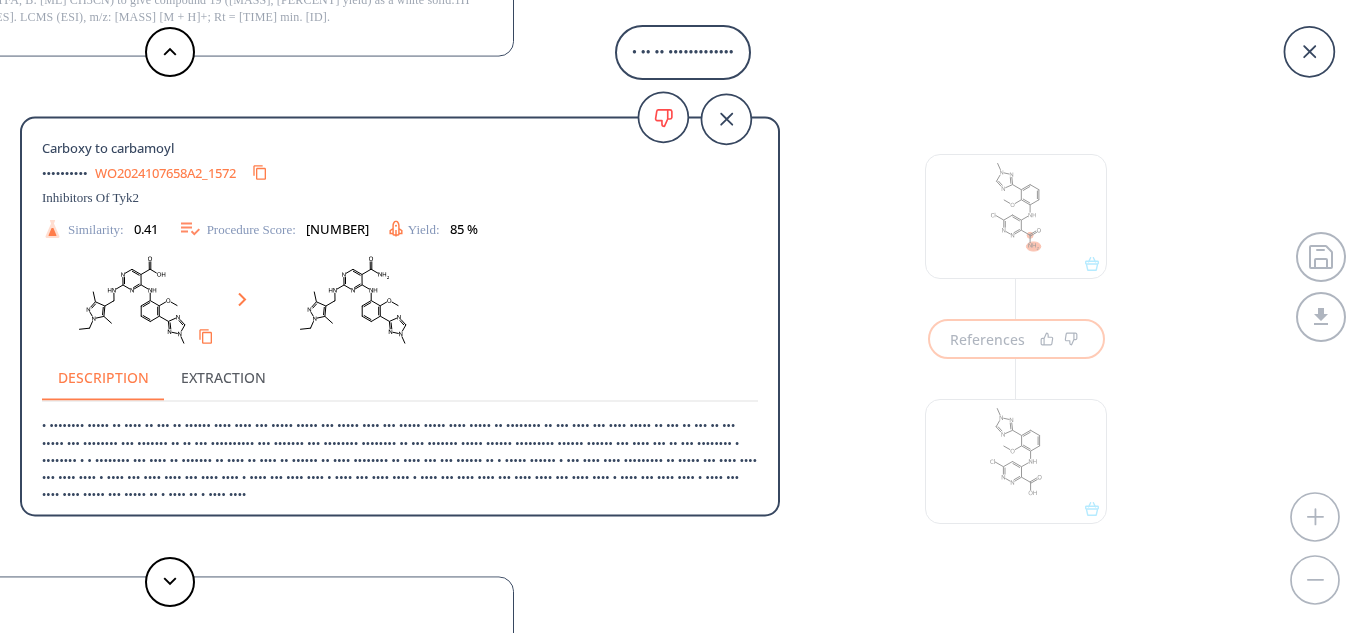 click at bounding box center [1309, 51] 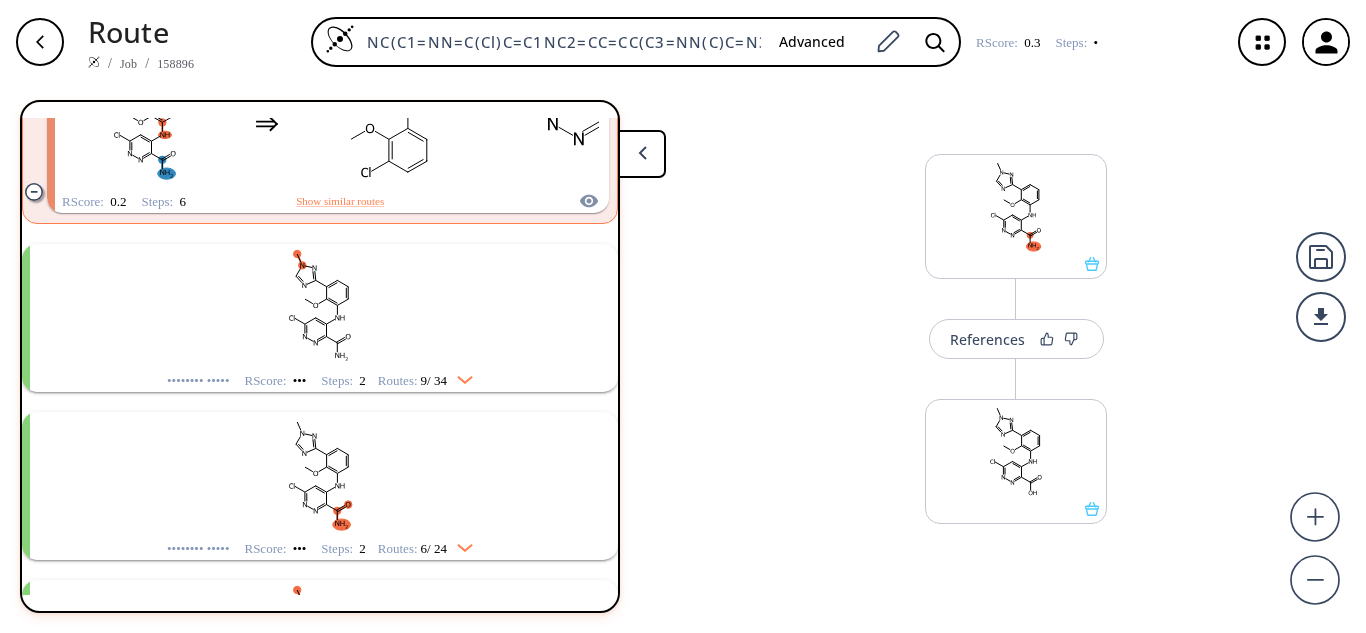 type 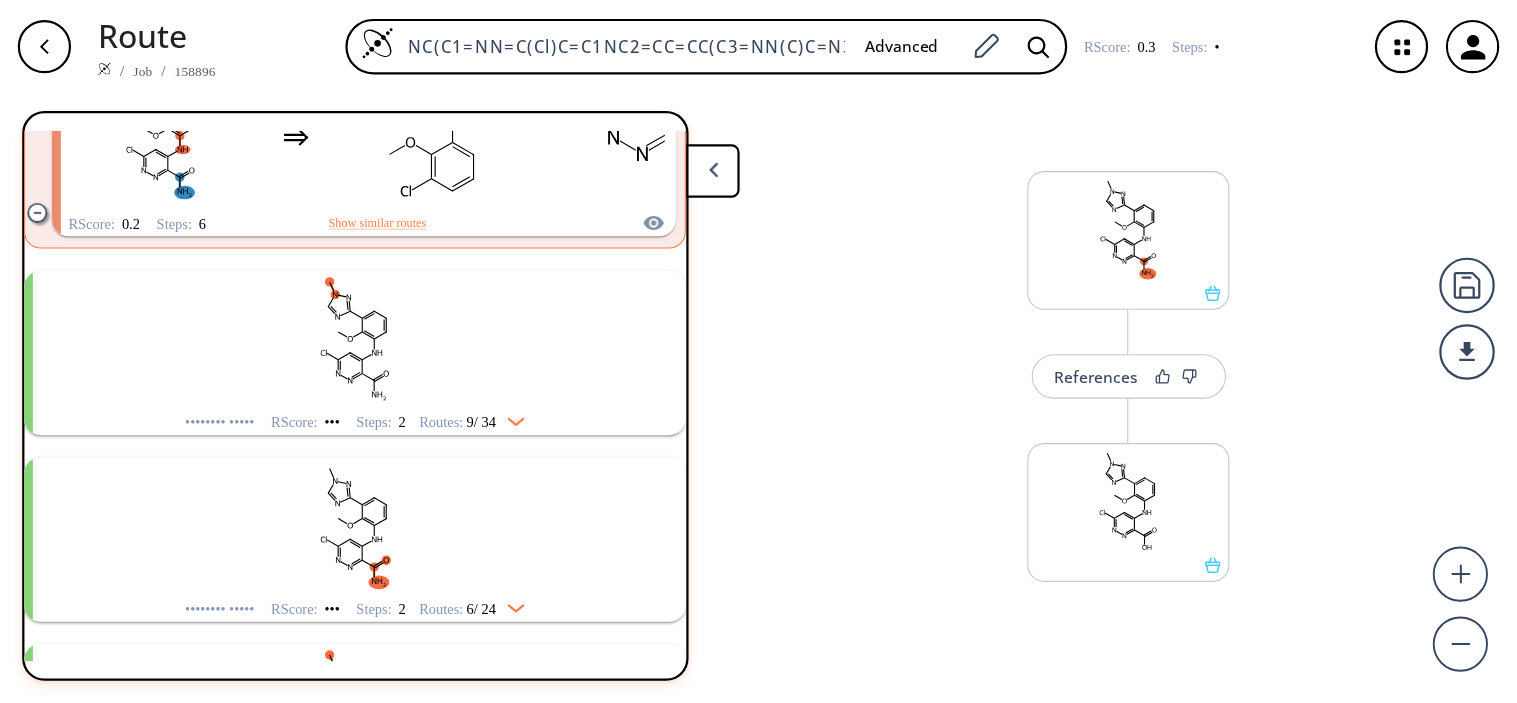 scroll, scrollTop: 2414, scrollLeft: 0, axis: vertical 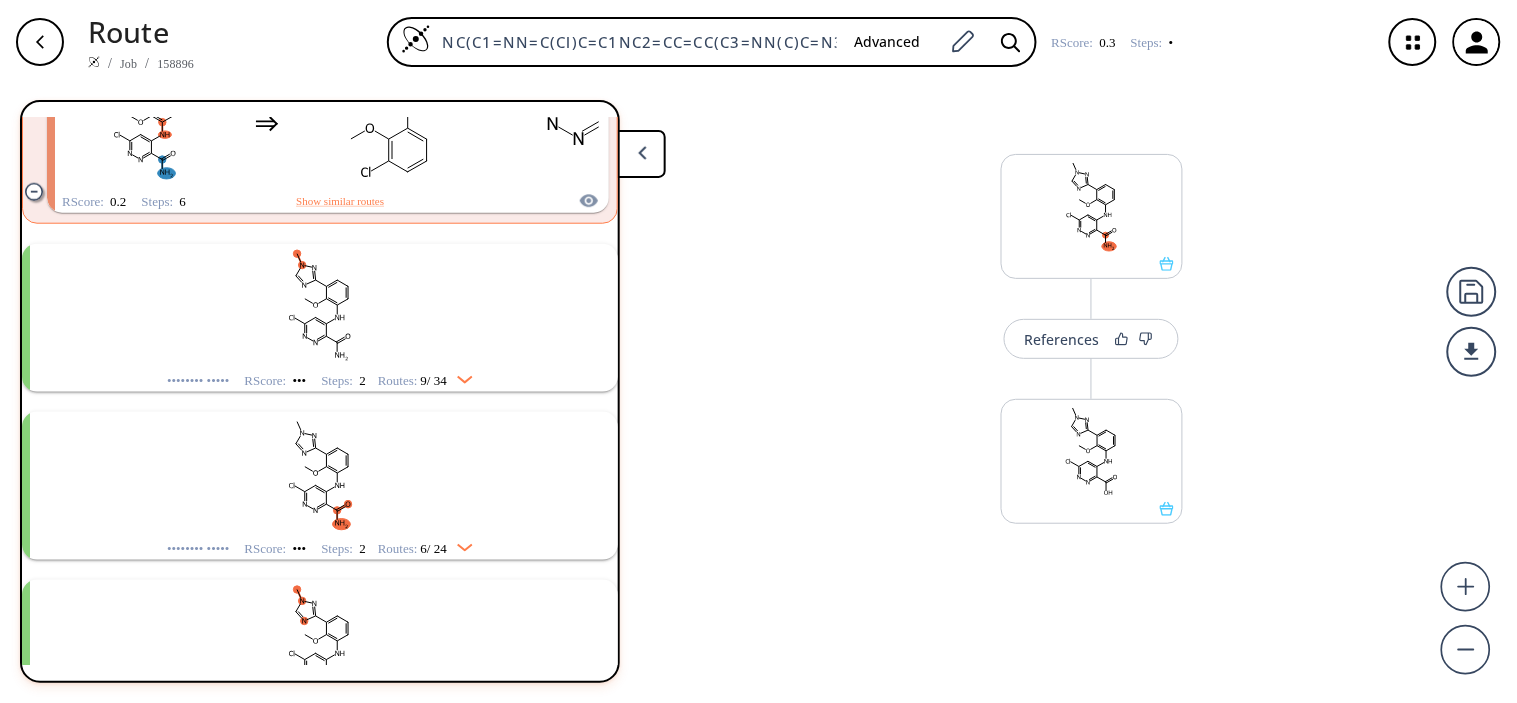 click at bounding box center (320, 474) 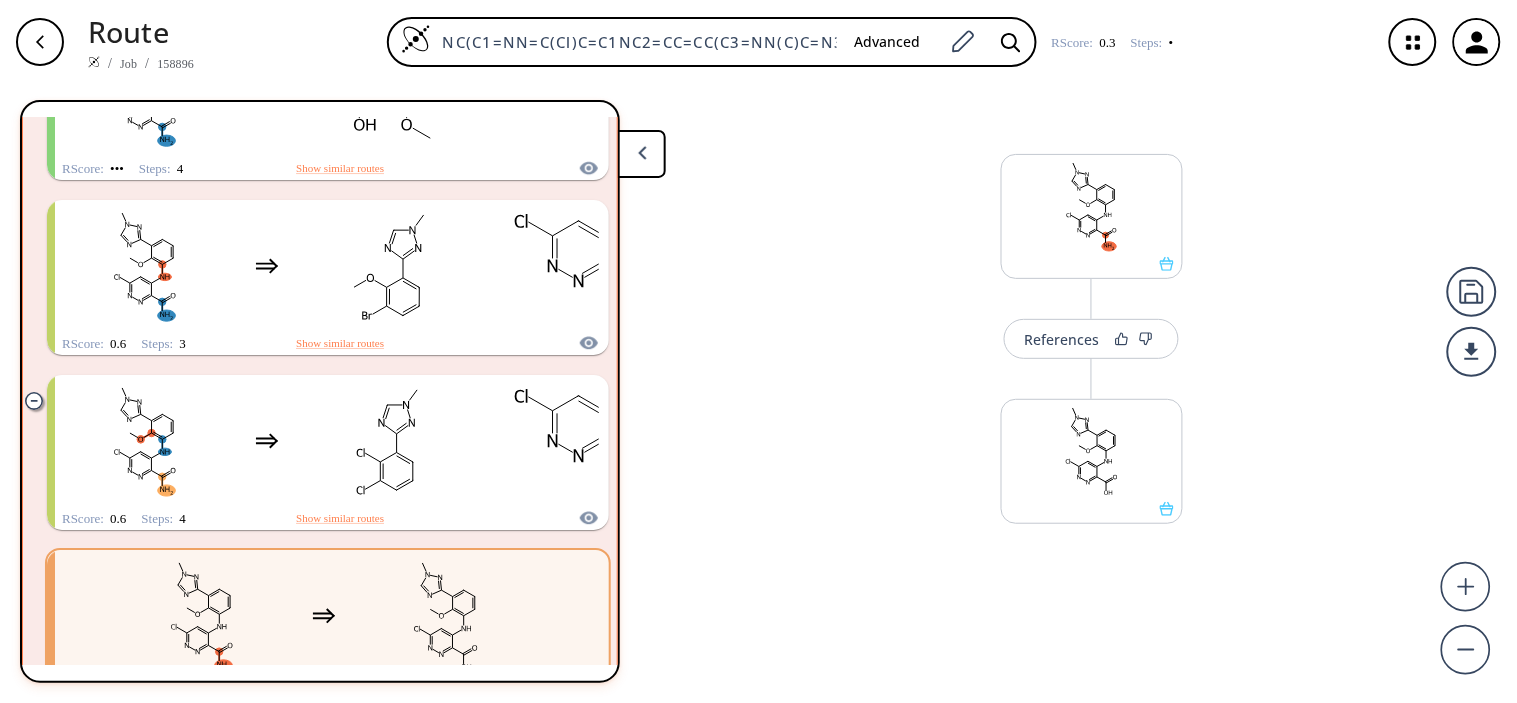 click at bounding box center [33, 400] 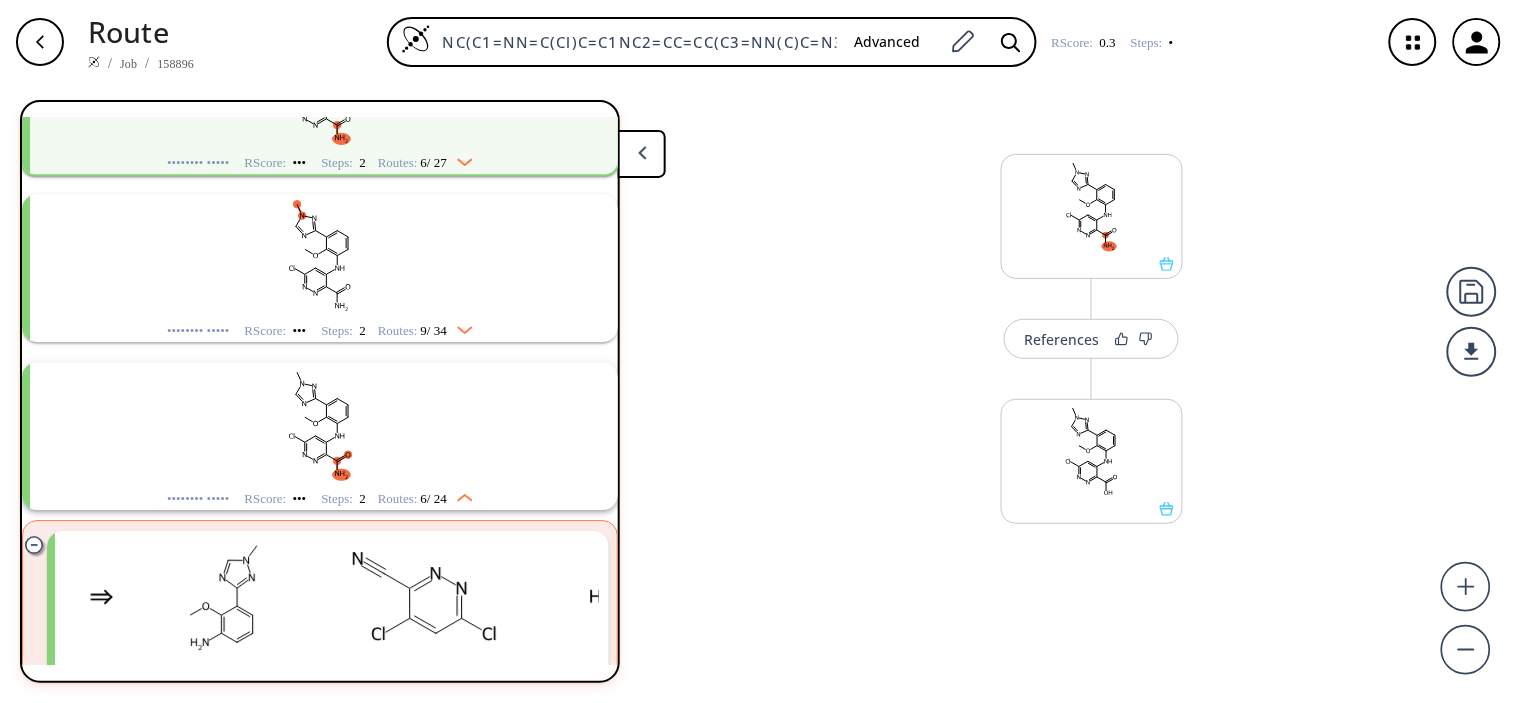 scroll, scrollTop: 1401, scrollLeft: 0, axis: vertical 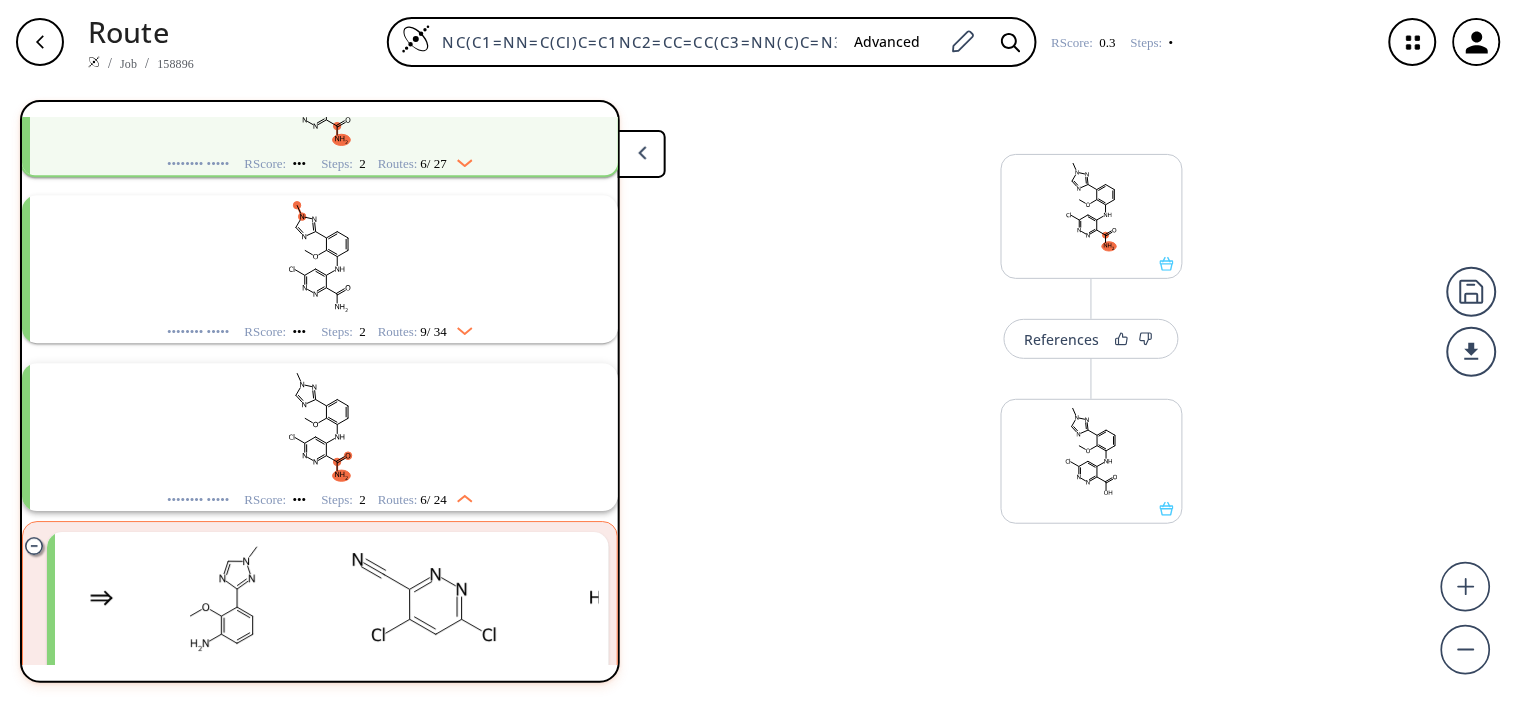 click at bounding box center (320, 425) 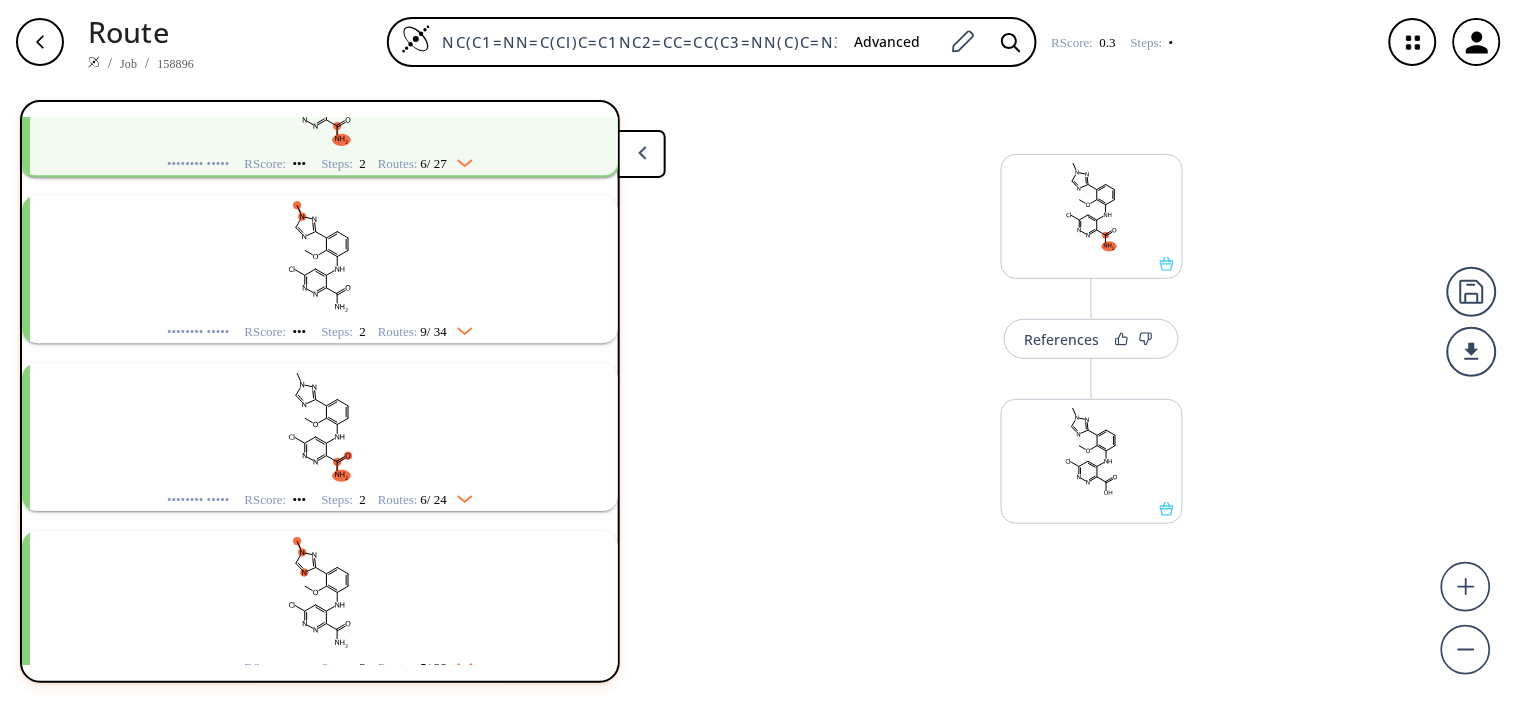 click at bounding box center (320, 425) 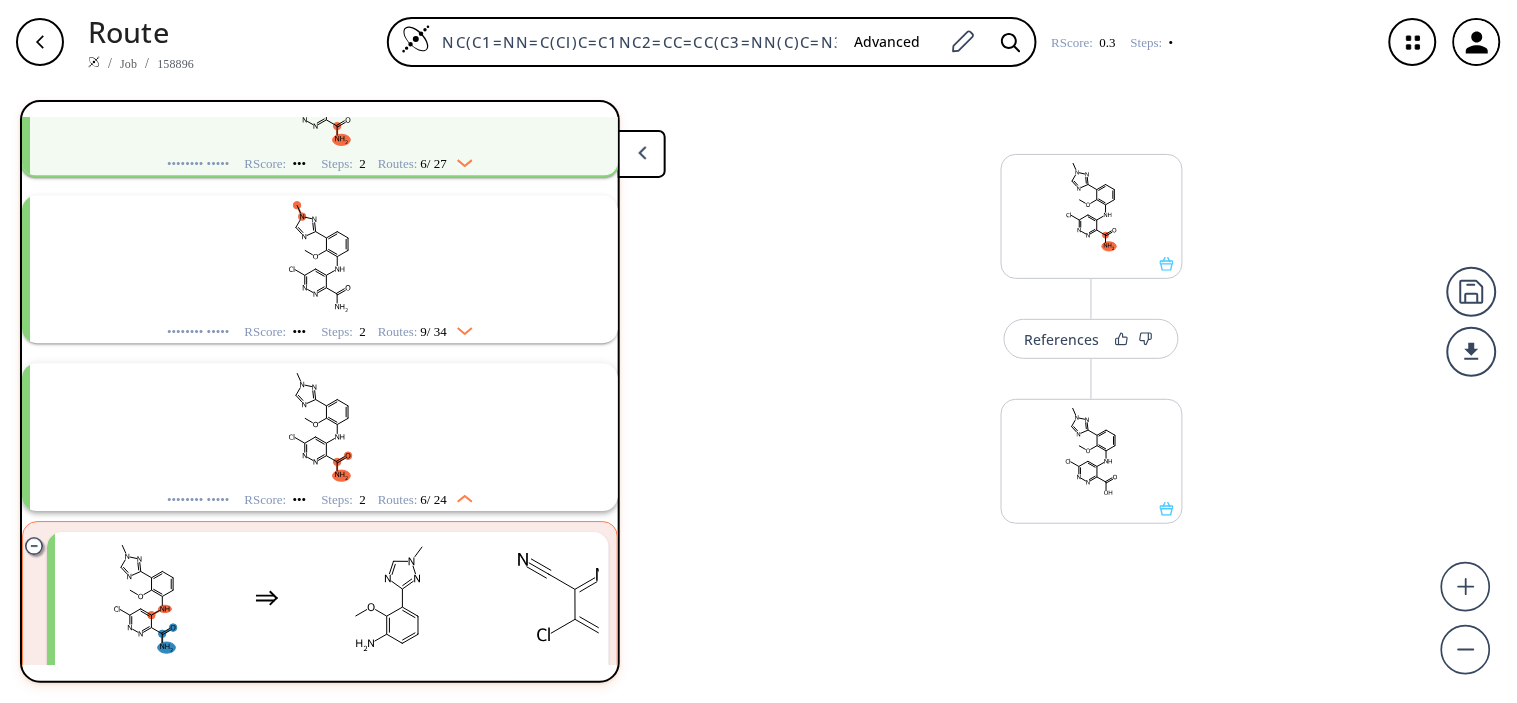 click at bounding box center [320, 425] 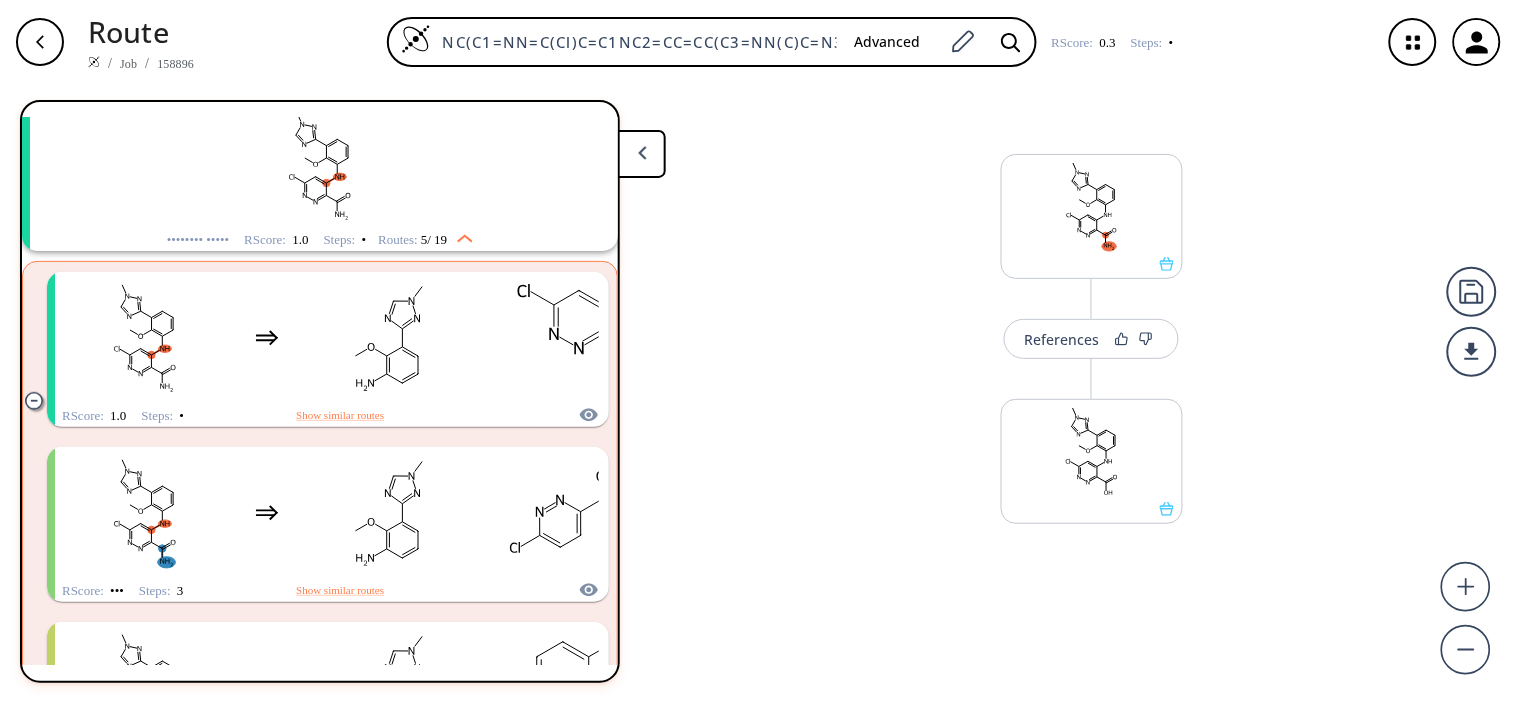 scroll, scrollTop: 0, scrollLeft: 0, axis: both 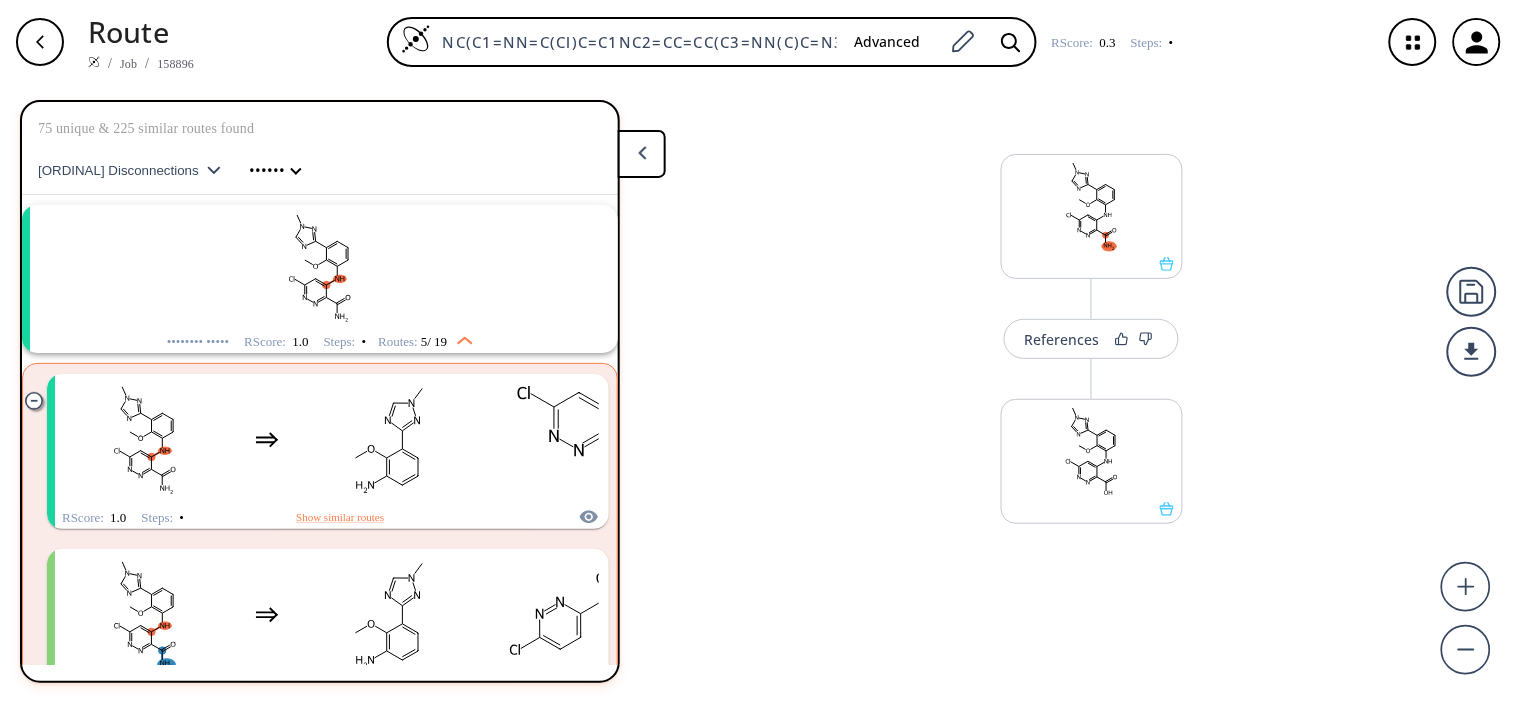 click at bounding box center (33, 400) 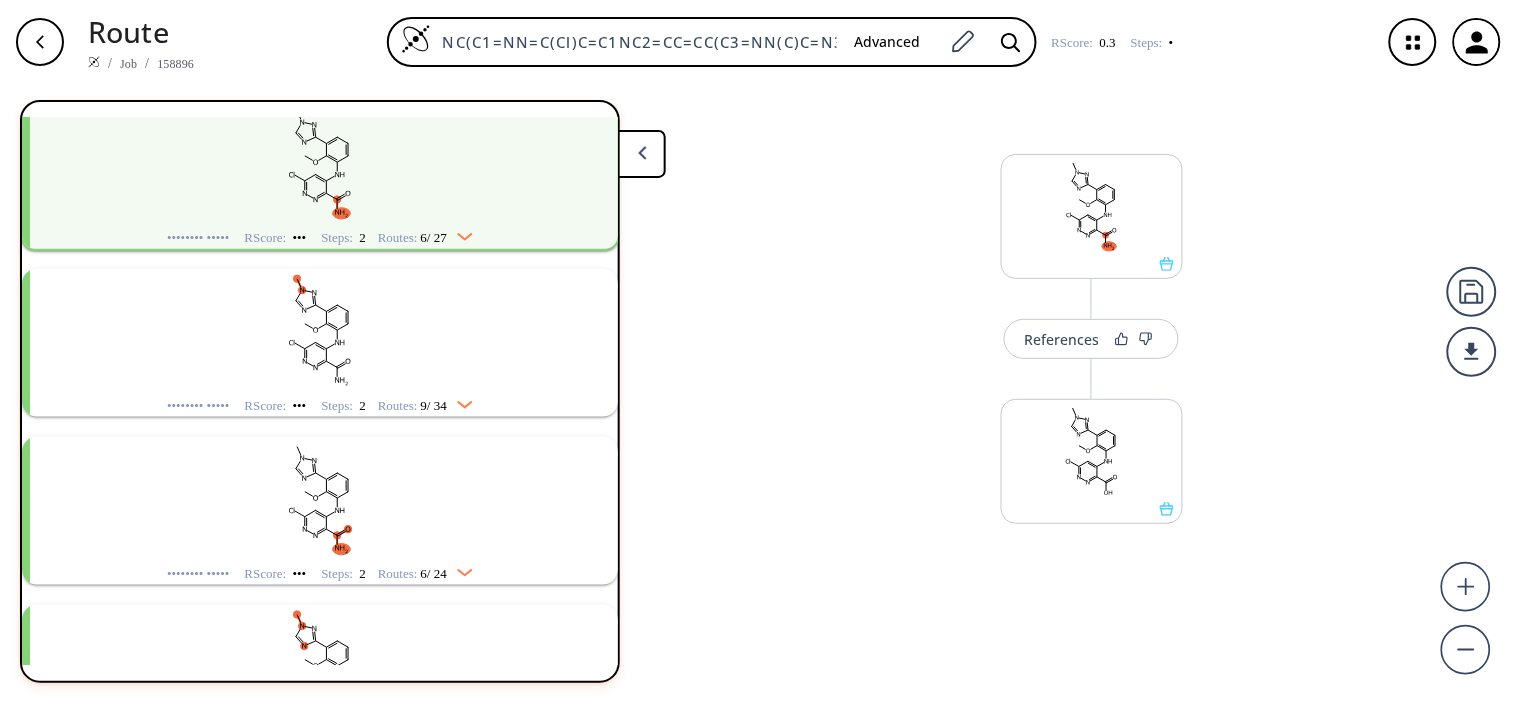 scroll, scrollTop: 444, scrollLeft: 0, axis: vertical 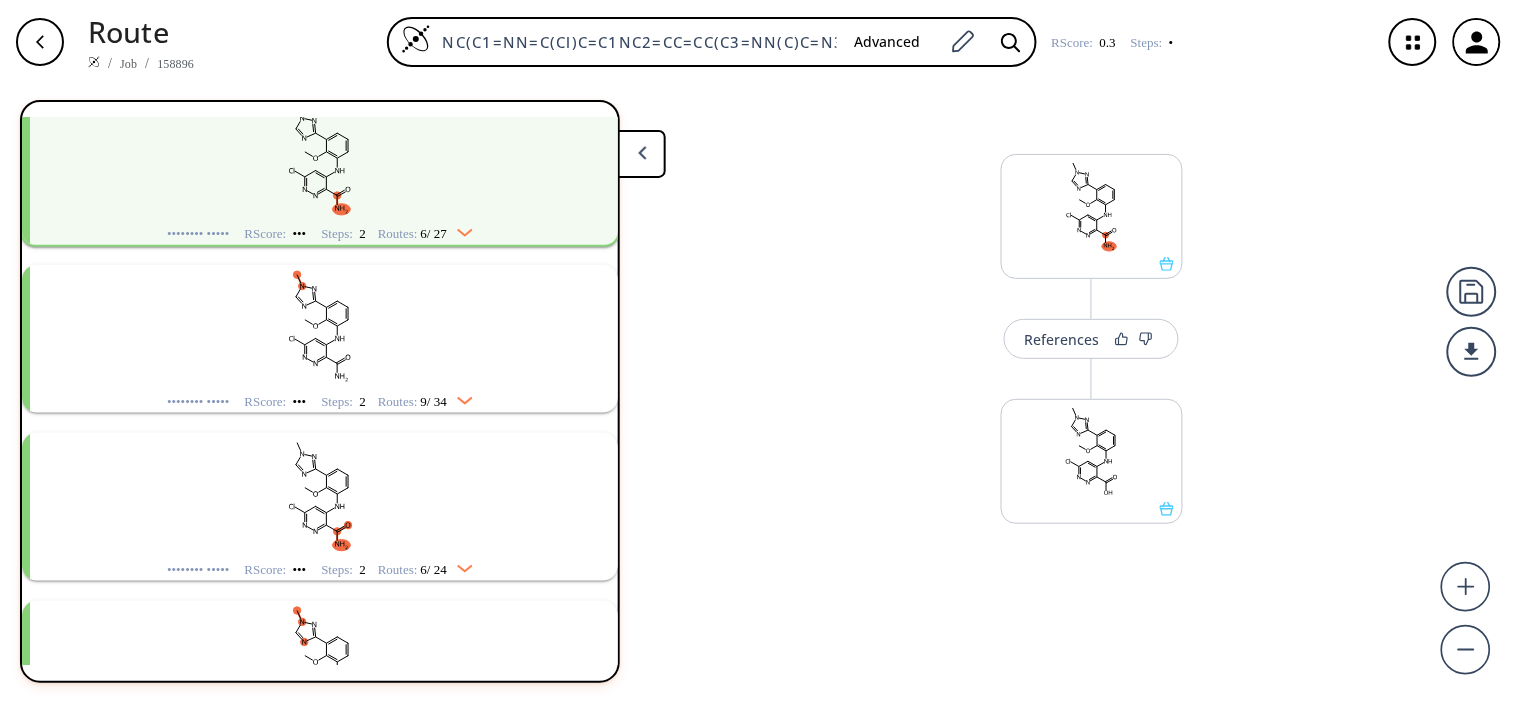 click at bounding box center (320, 159) 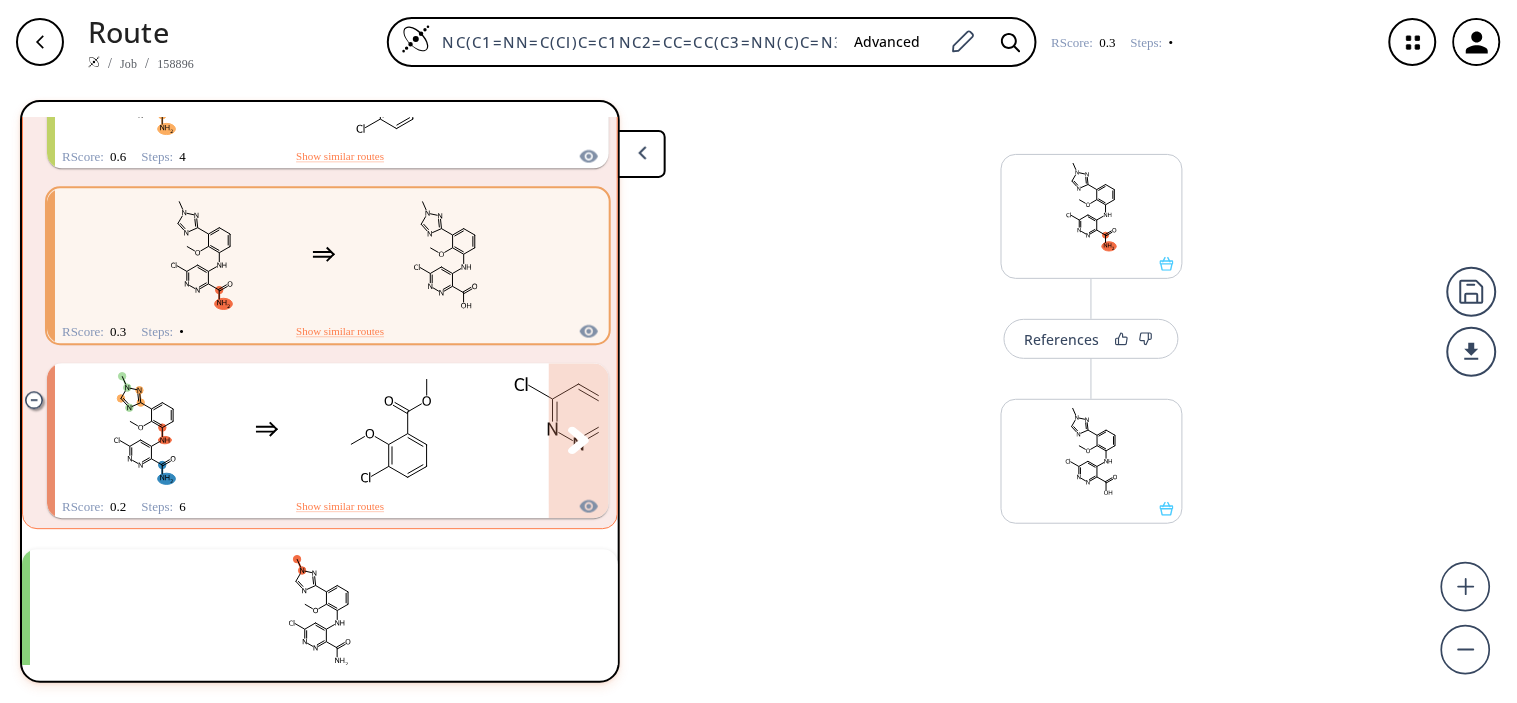 scroll, scrollTop: 1333, scrollLeft: 0, axis: vertical 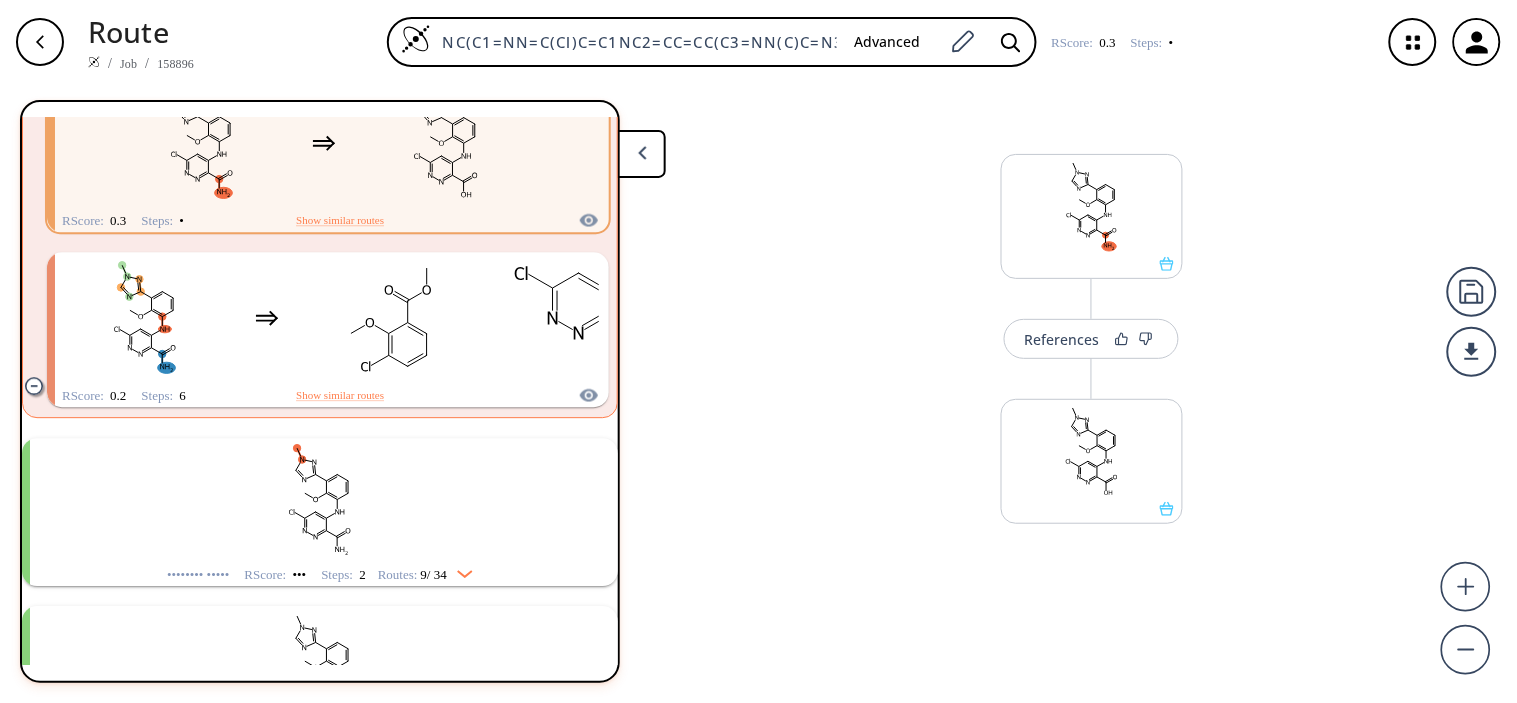 click at bounding box center (642, 154) 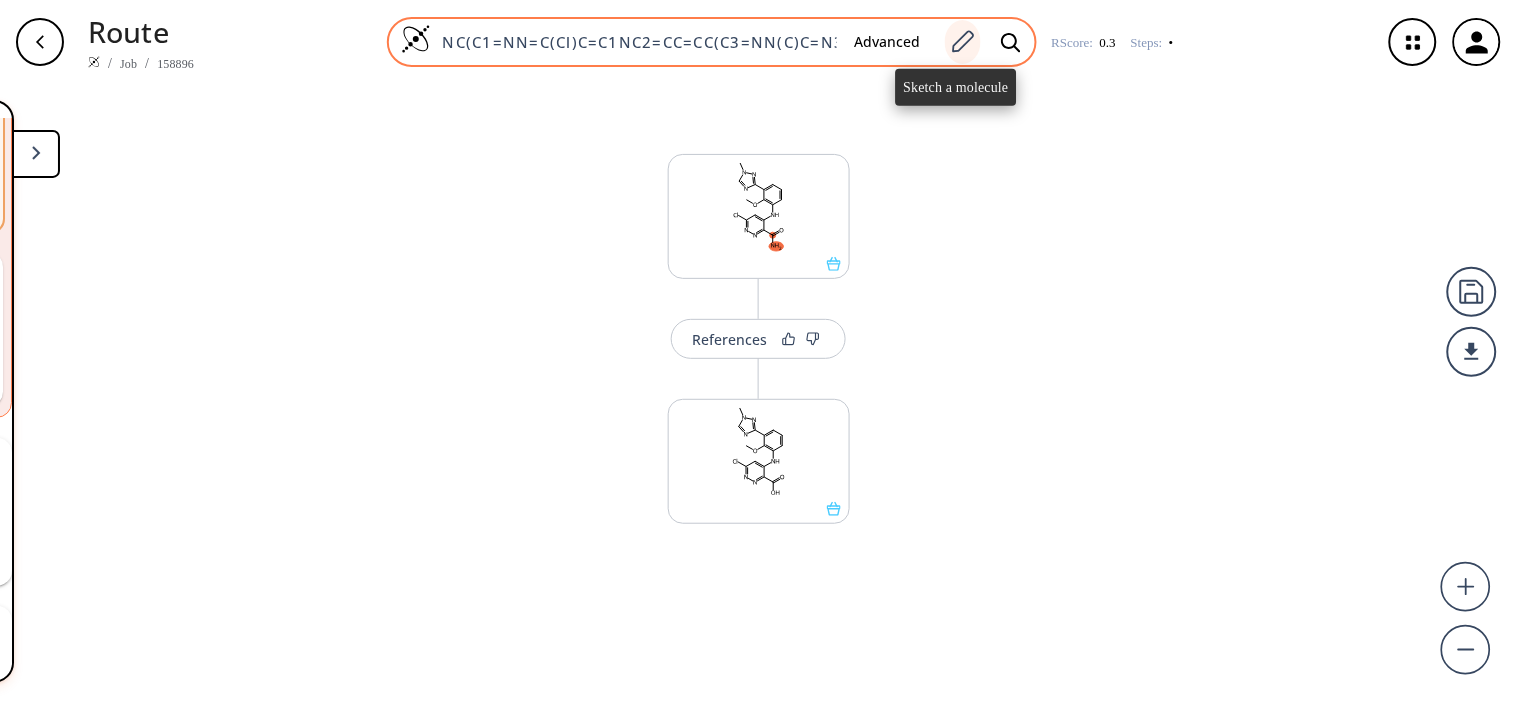click at bounding box center (962, 42) 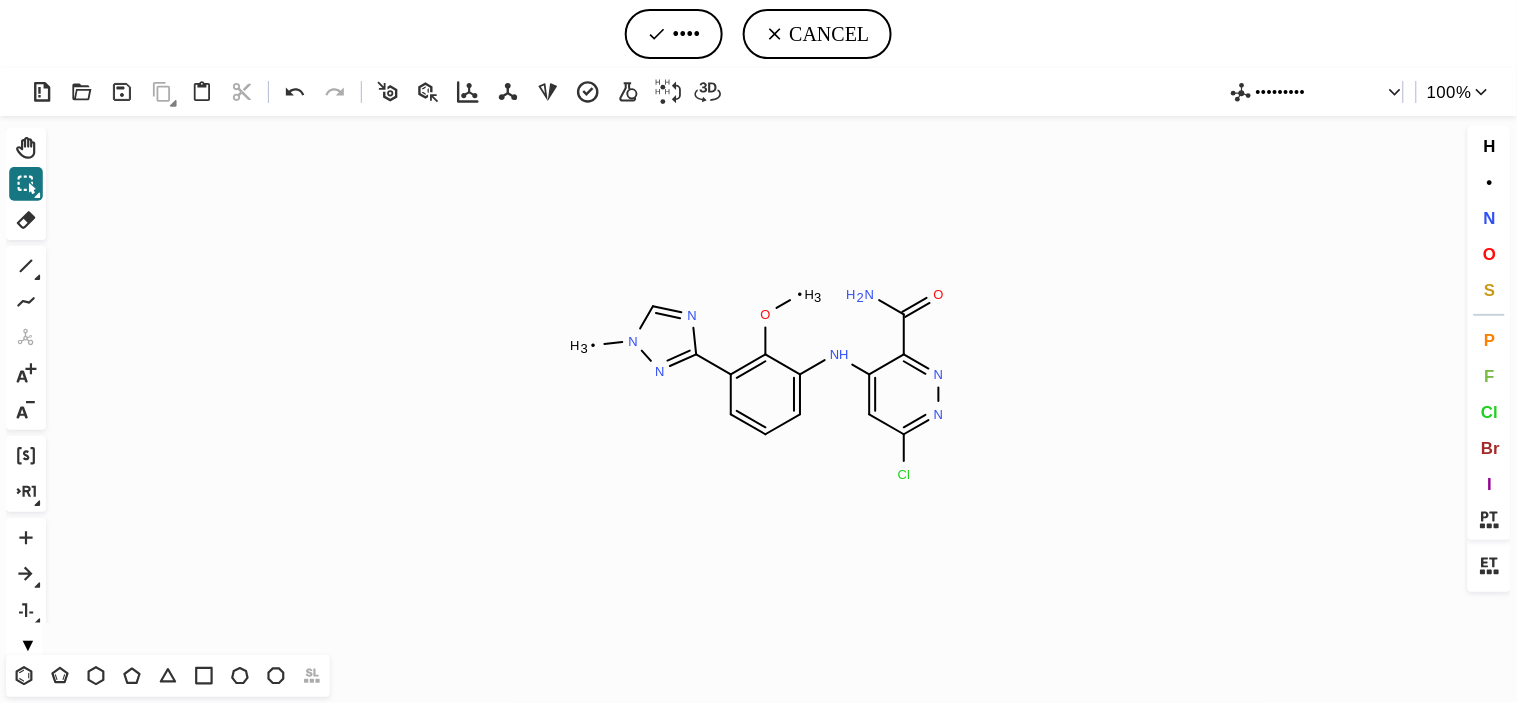 scroll, scrollTop: 0, scrollLeft: 0, axis: both 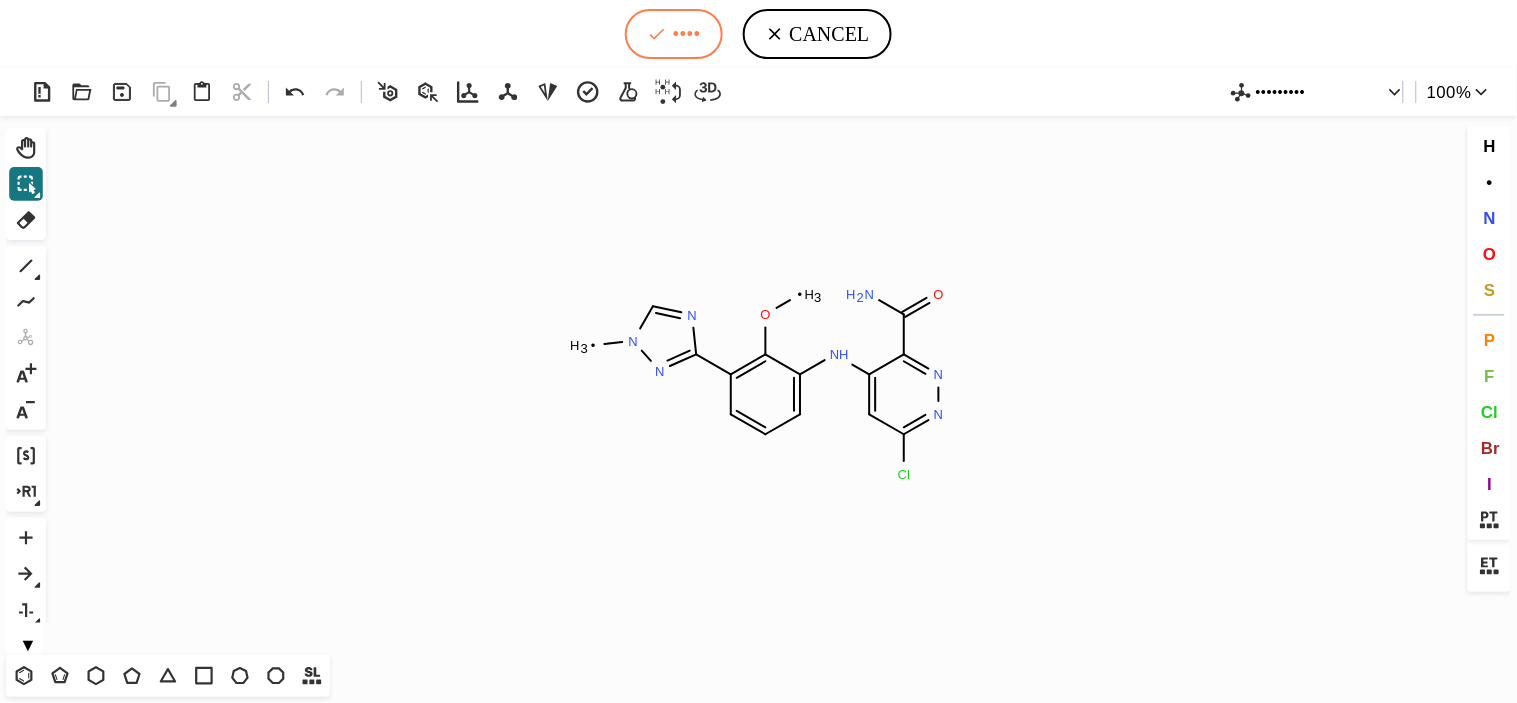 click on "••••" at bounding box center [673, 34] 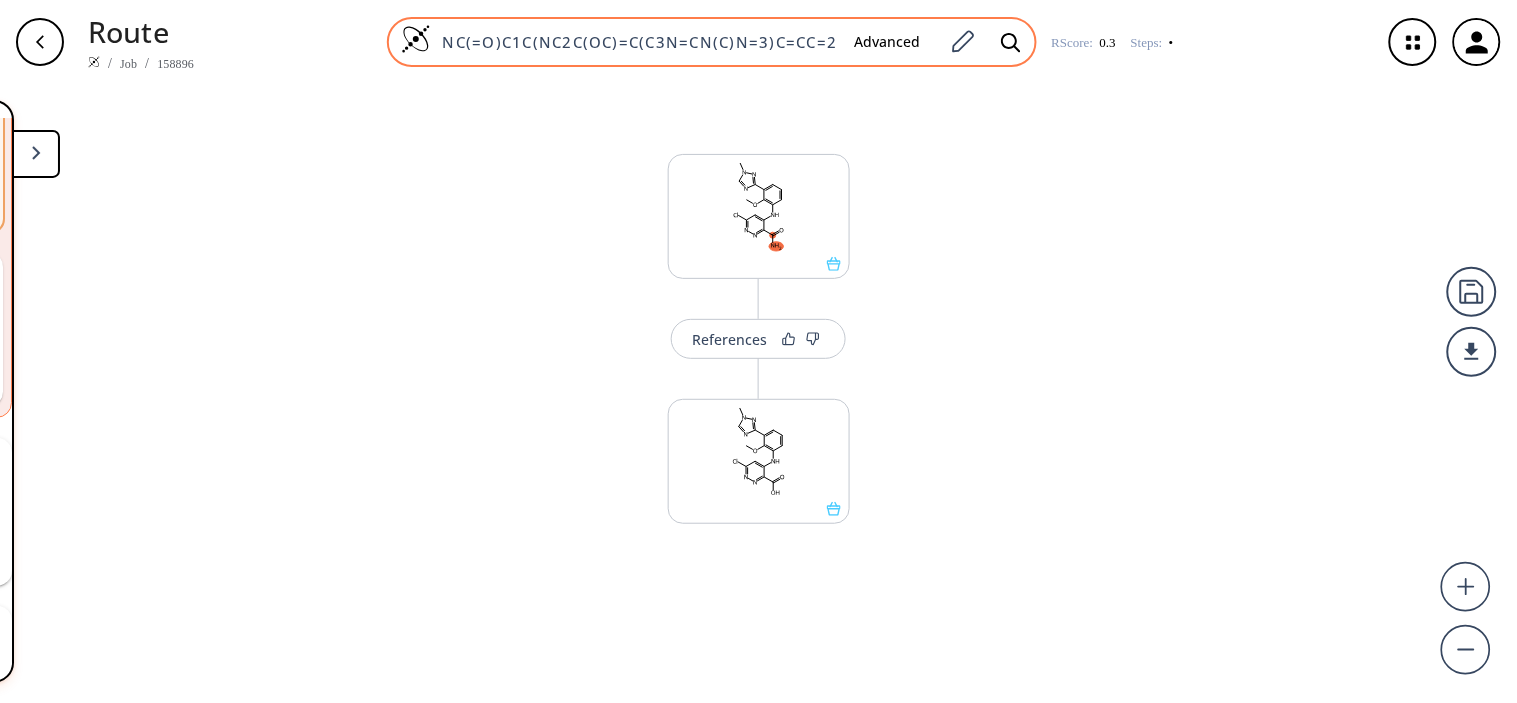 click on "NC(=O)C1C(NC2C(OC)=C(C3N=CN(C)N=3)C=CC=2)=CC(Cl)=NN=1" at bounding box center (635, 42) 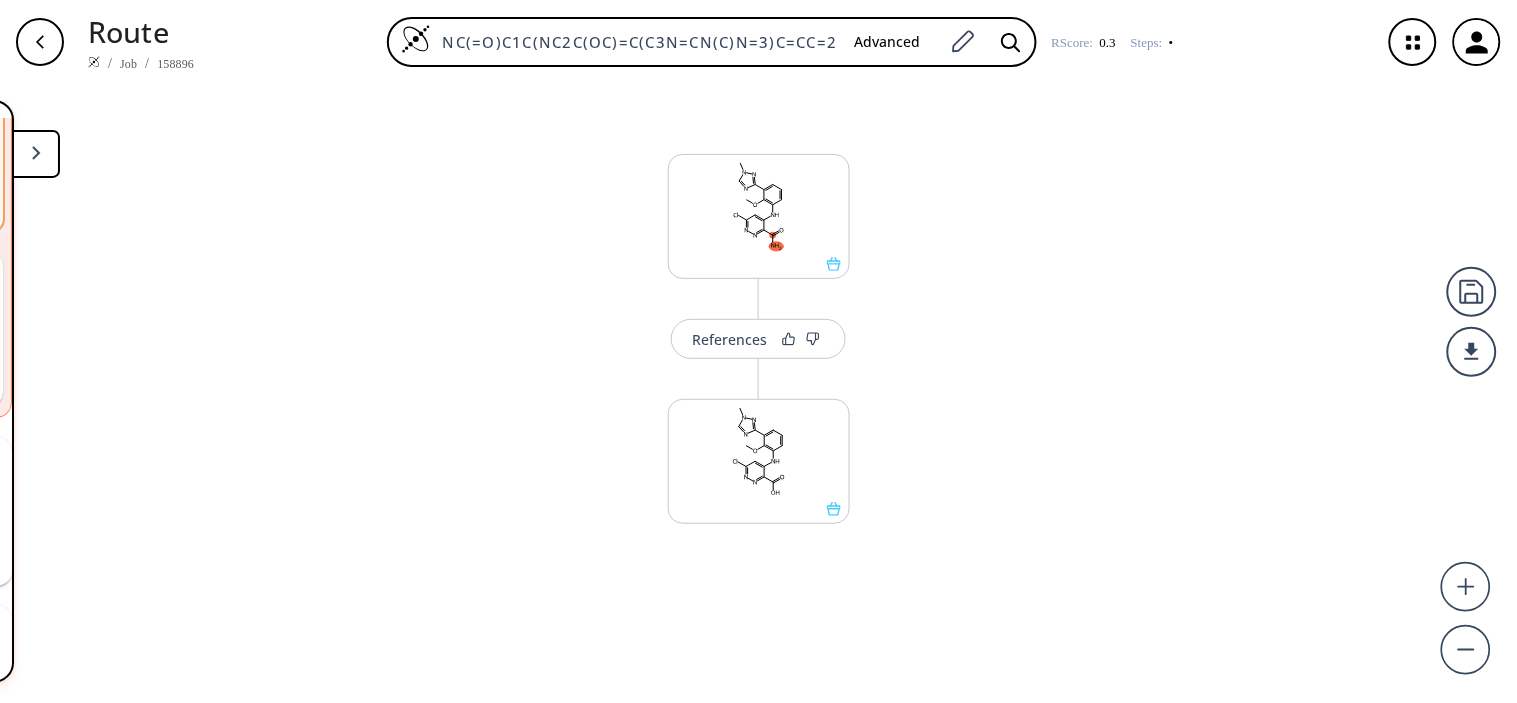 click on "NC(=O)C1C(NC2C(OC)=C(C3N=CN(C)N=3)C=CC=2)=CC(Cl)=NN=1" at bounding box center [635, 42] 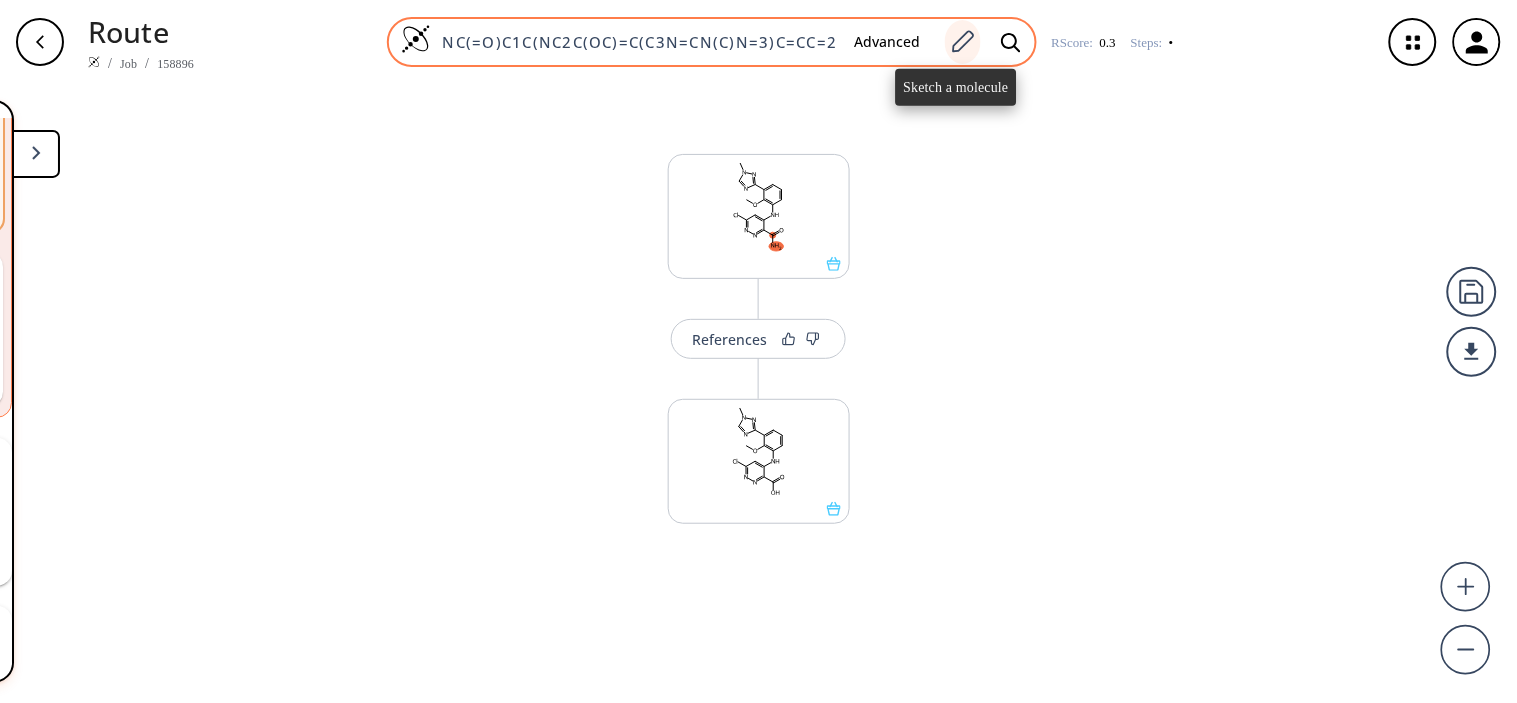 click at bounding box center [962, 42] 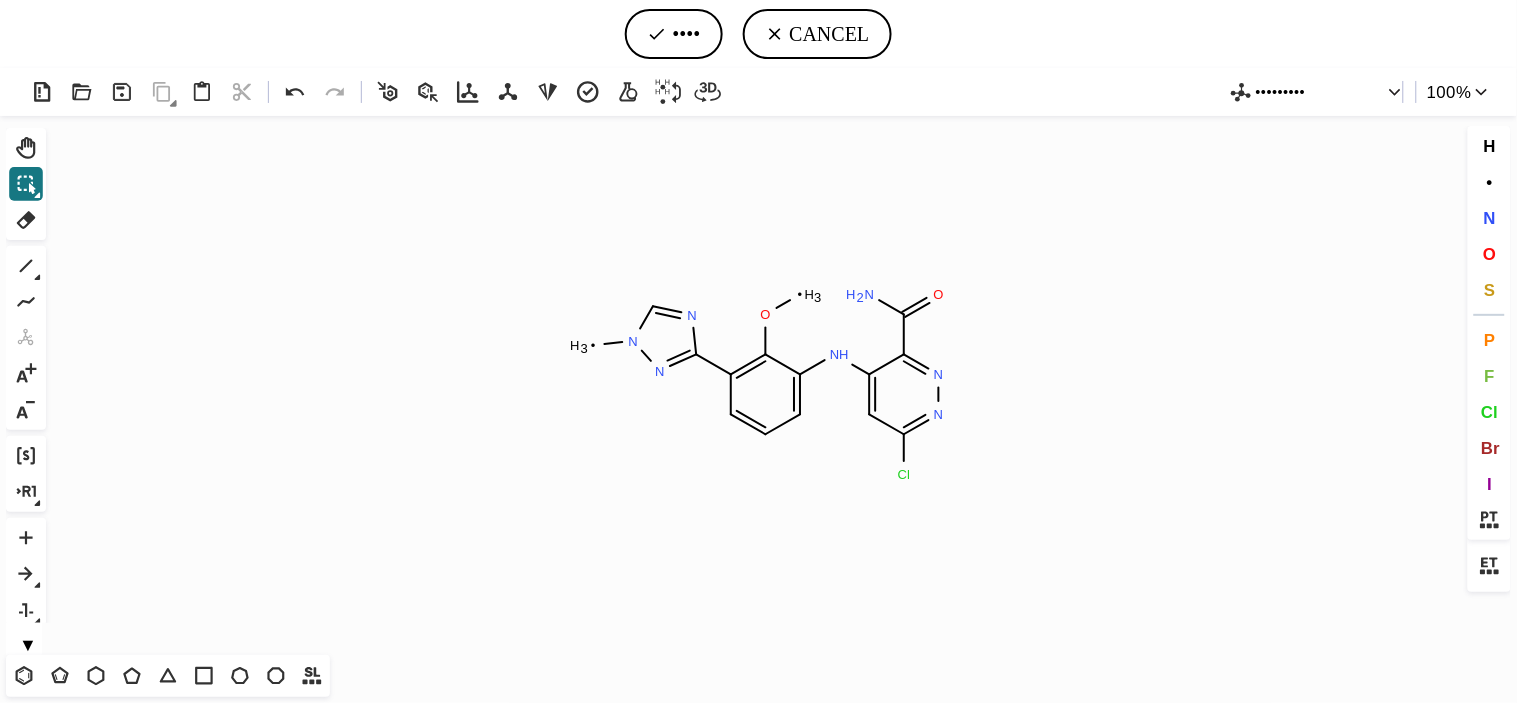 drag, startPoint x: 25, startPoint y: 220, endPoint x: 203, endPoint y: 210, distance: 178.28067 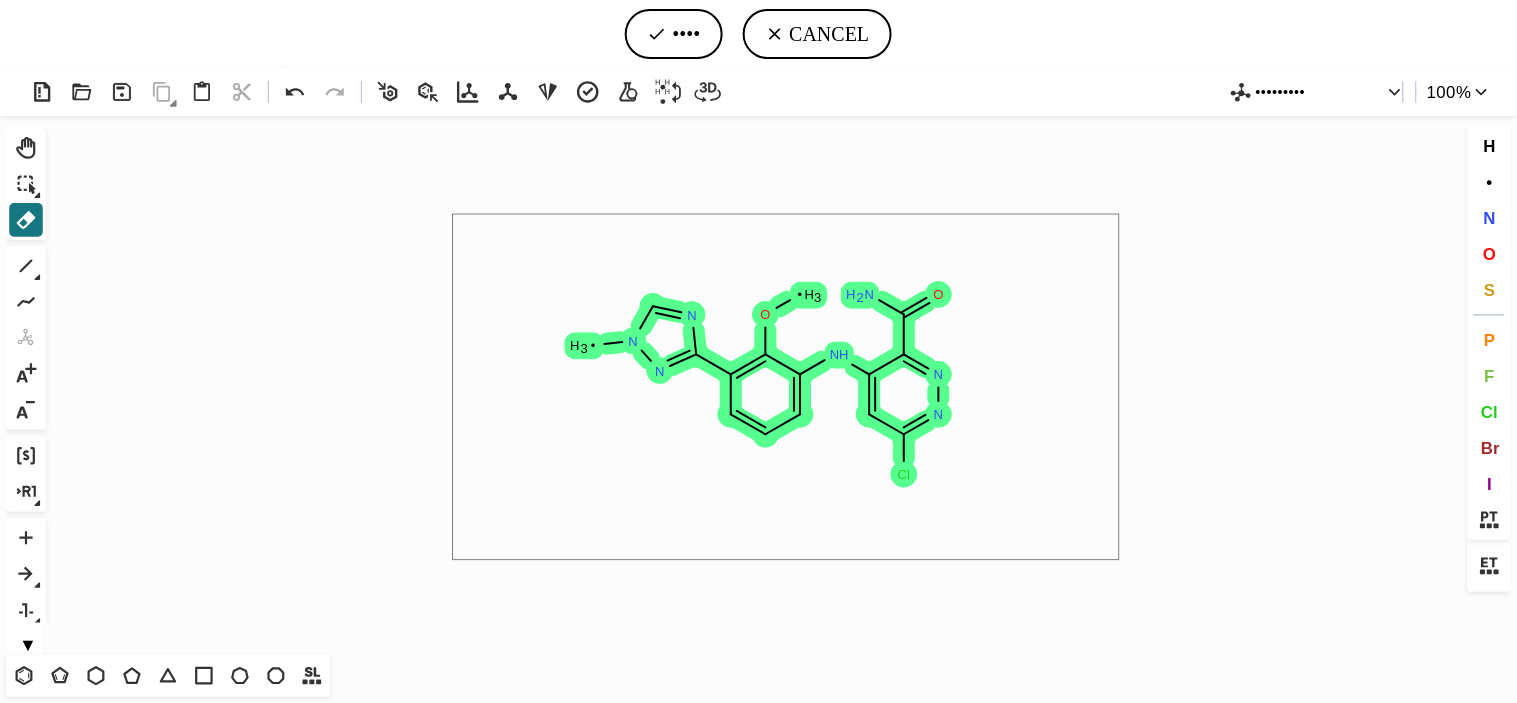 drag, startPoint x: 573, startPoint y: 264, endPoint x: 1121, endPoint y: 561, distance: 623.3081 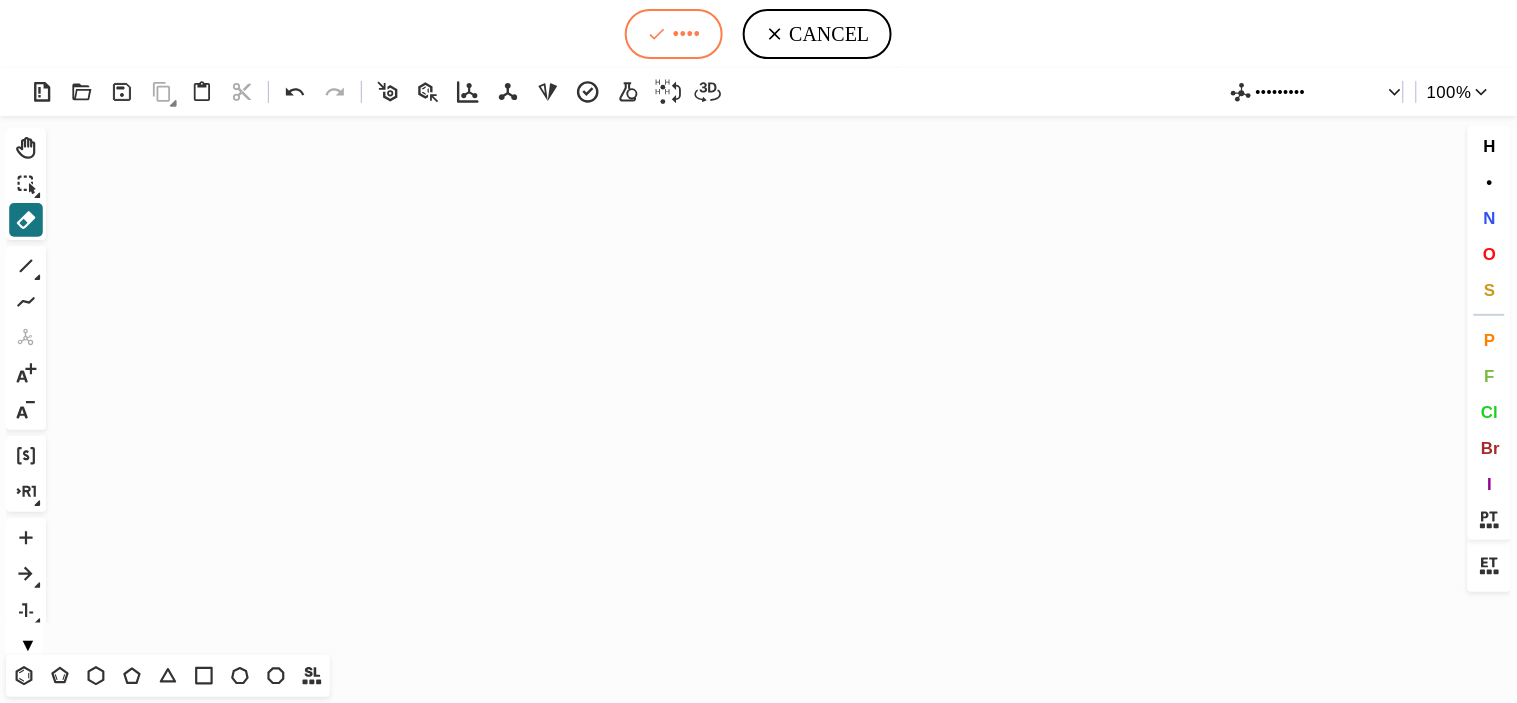 click on "••••" at bounding box center [673, 34] 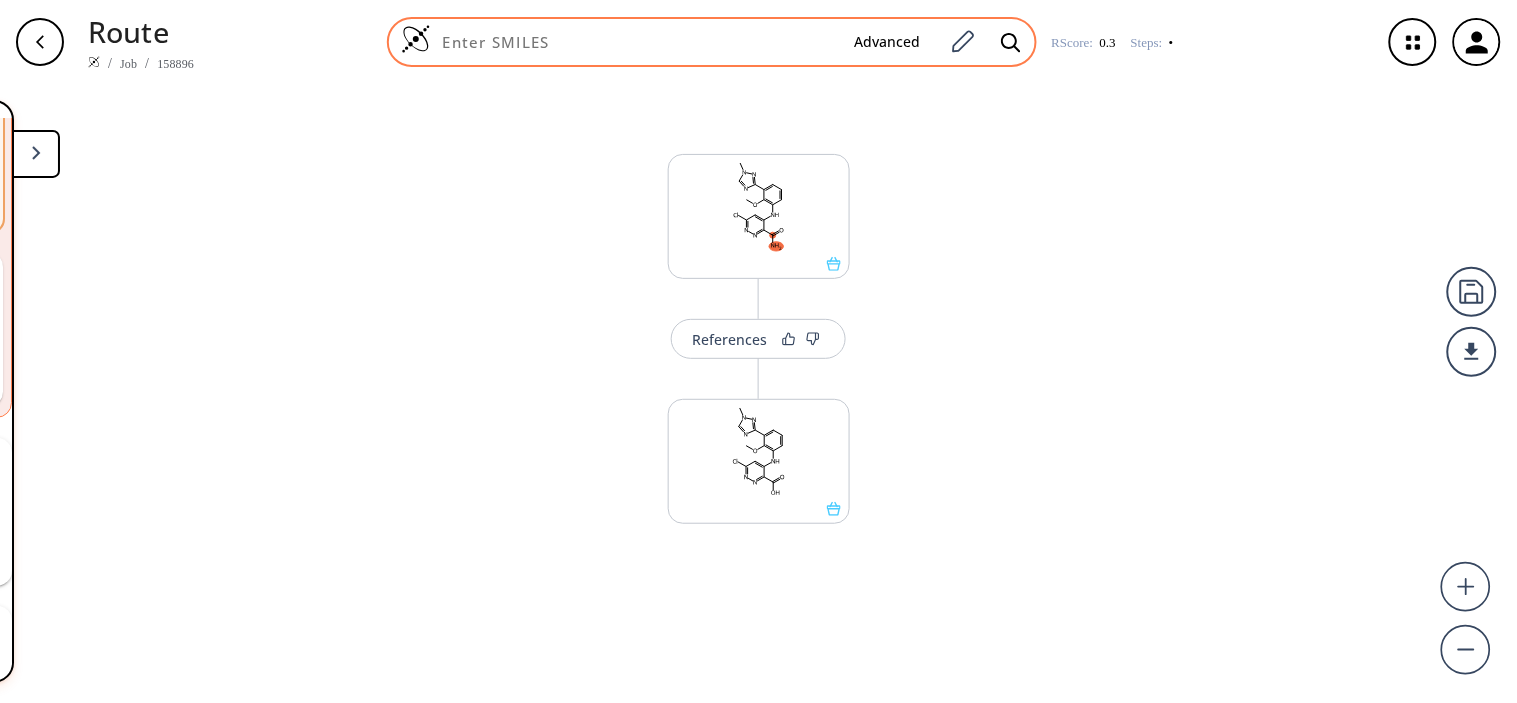 click at bounding box center [635, 42] 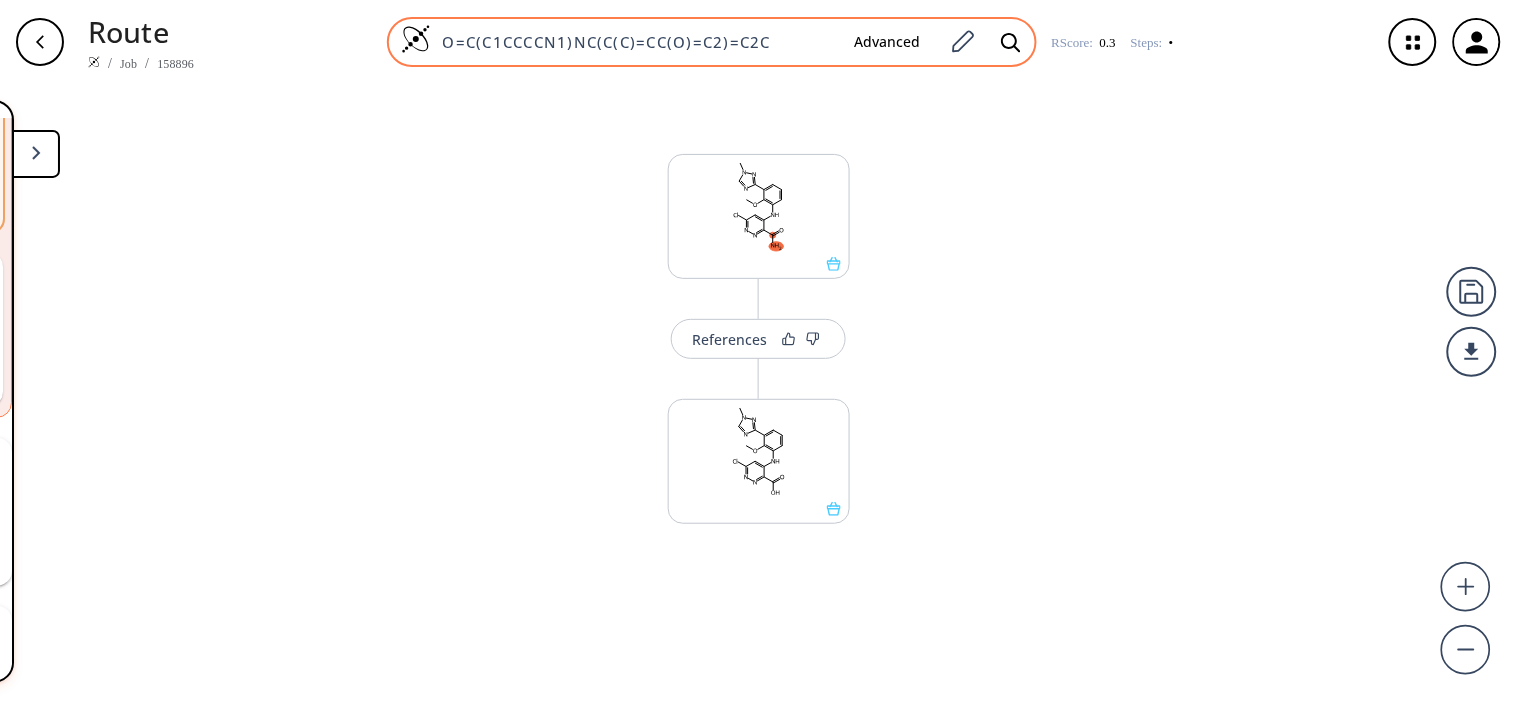 type on "O=C(C1CCCCN1)NC(C(C)=CC(O)=C2)=C2C" 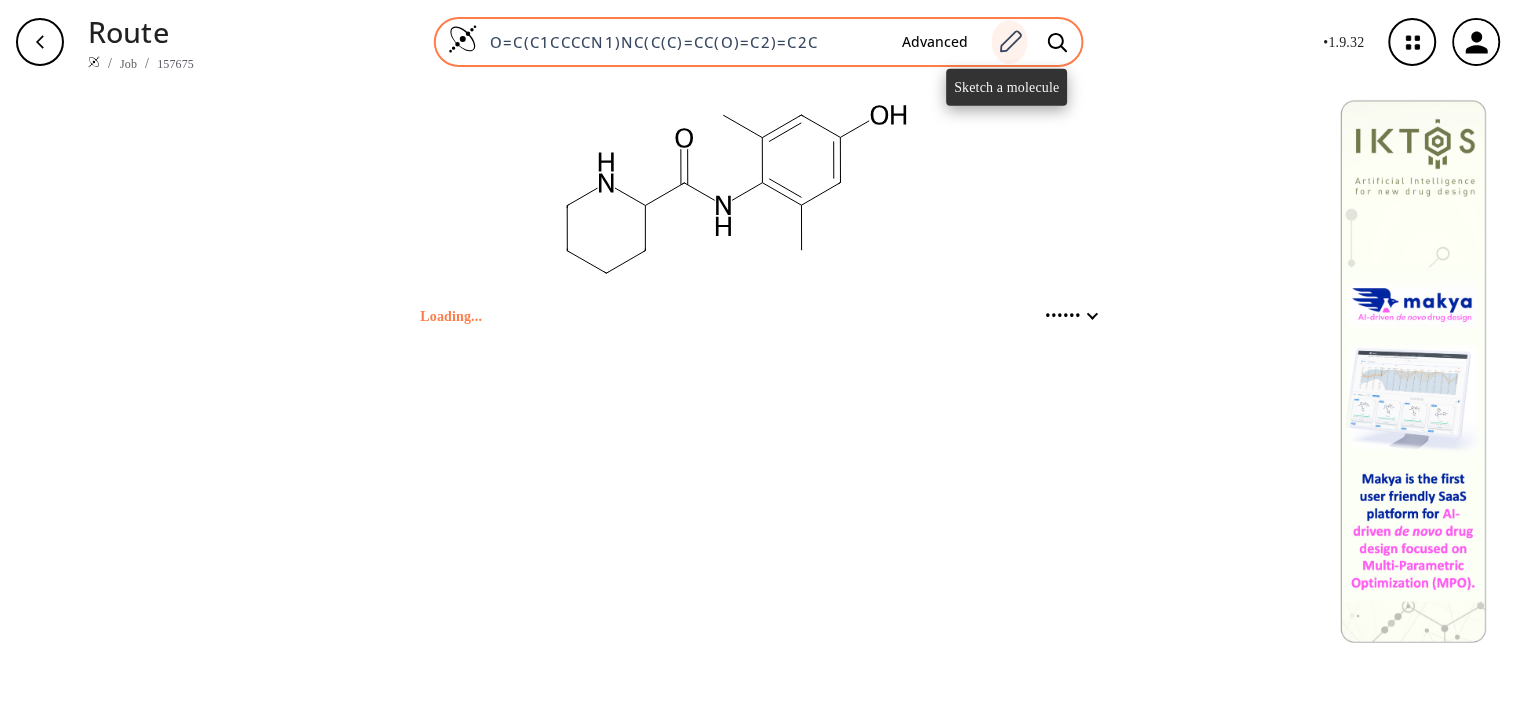 click at bounding box center [1010, 42] 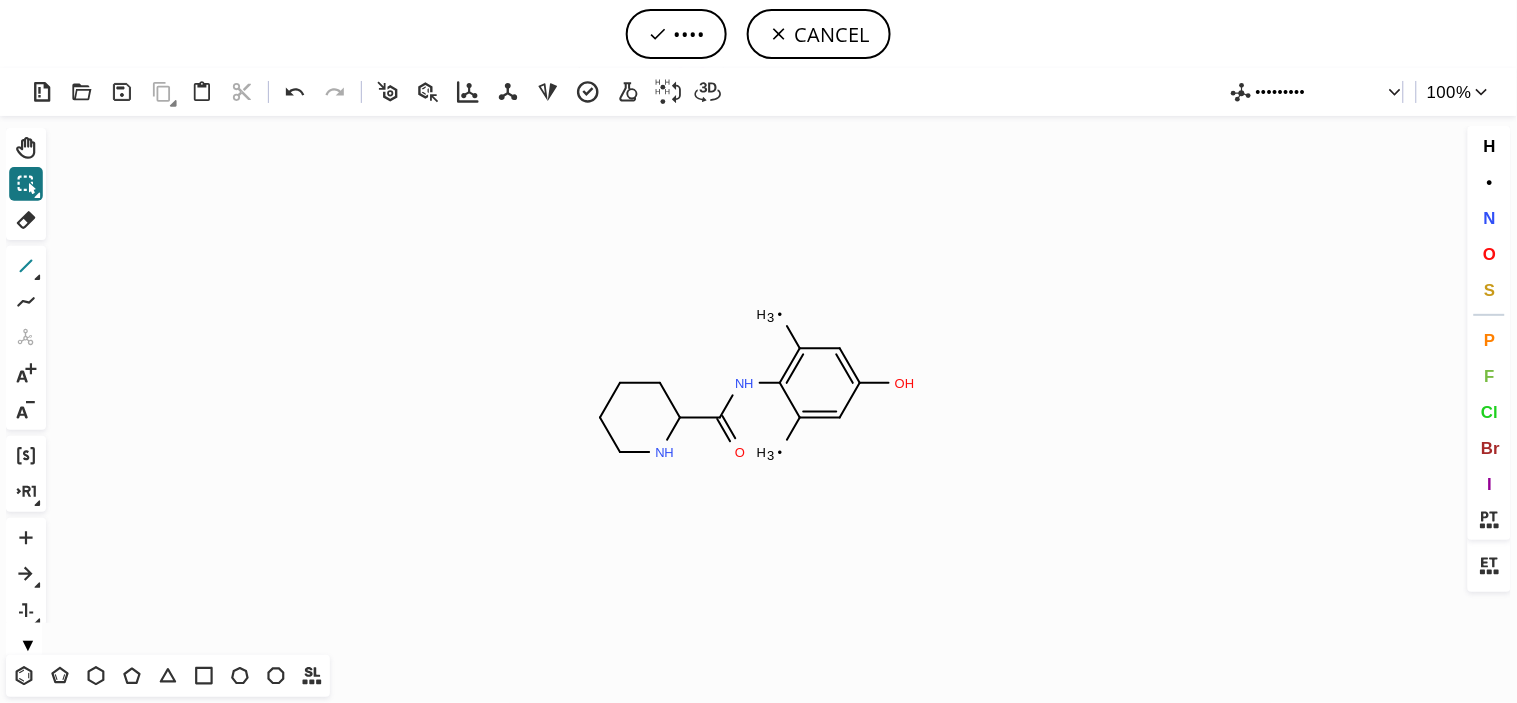 click at bounding box center [26, 266] 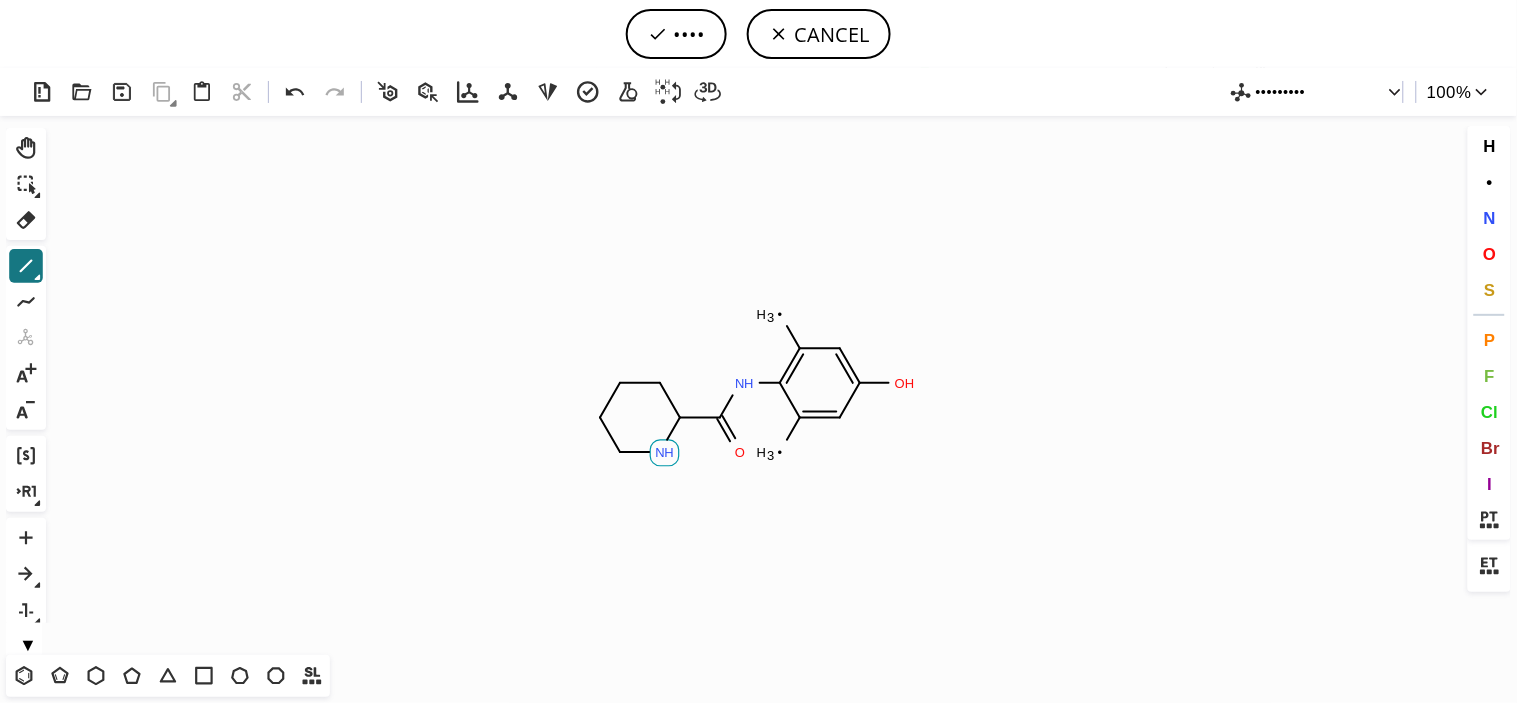 drag, startPoint x: 668, startPoint y: 451, endPoint x: 677, endPoint y: 461, distance: 13.453624 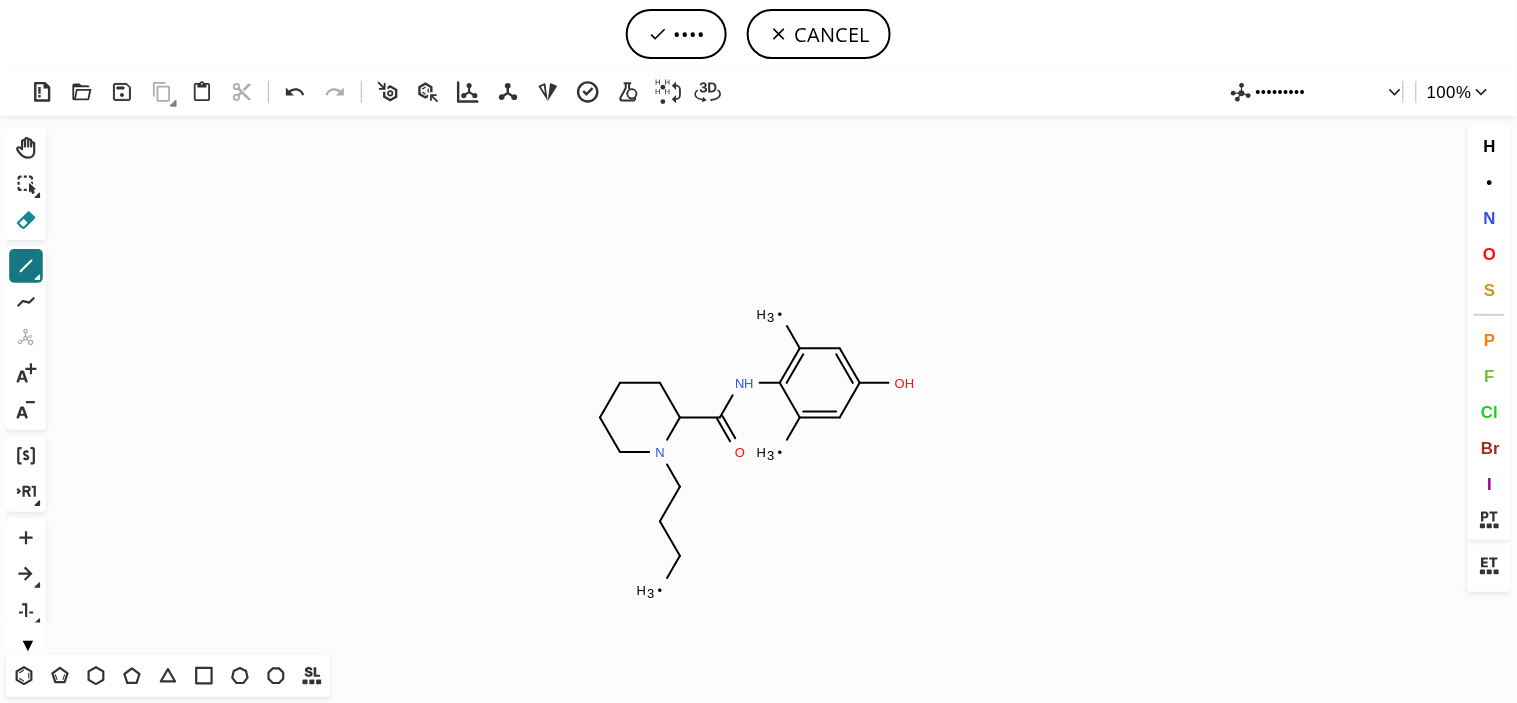 click at bounding box center (26, 220) 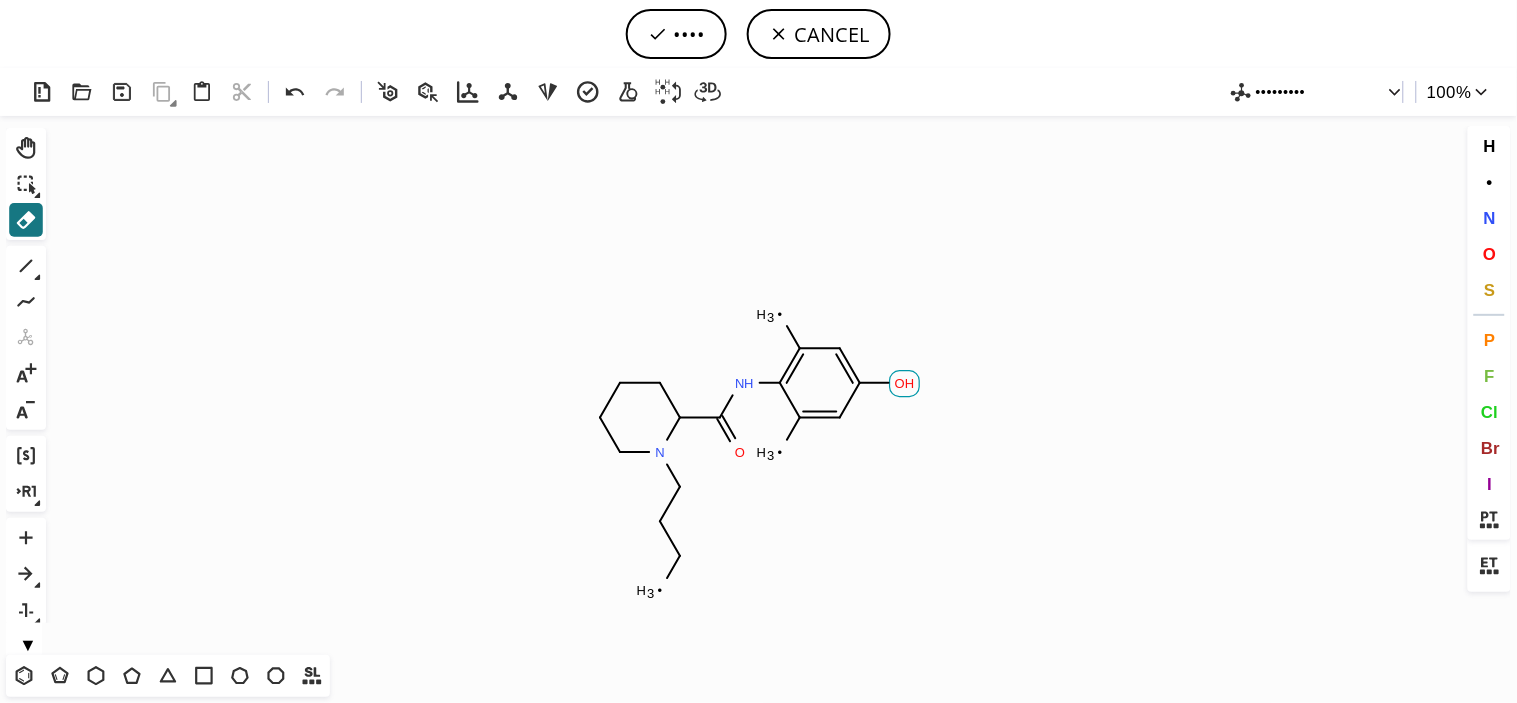 click on "O" at bounding box center [660, 591] 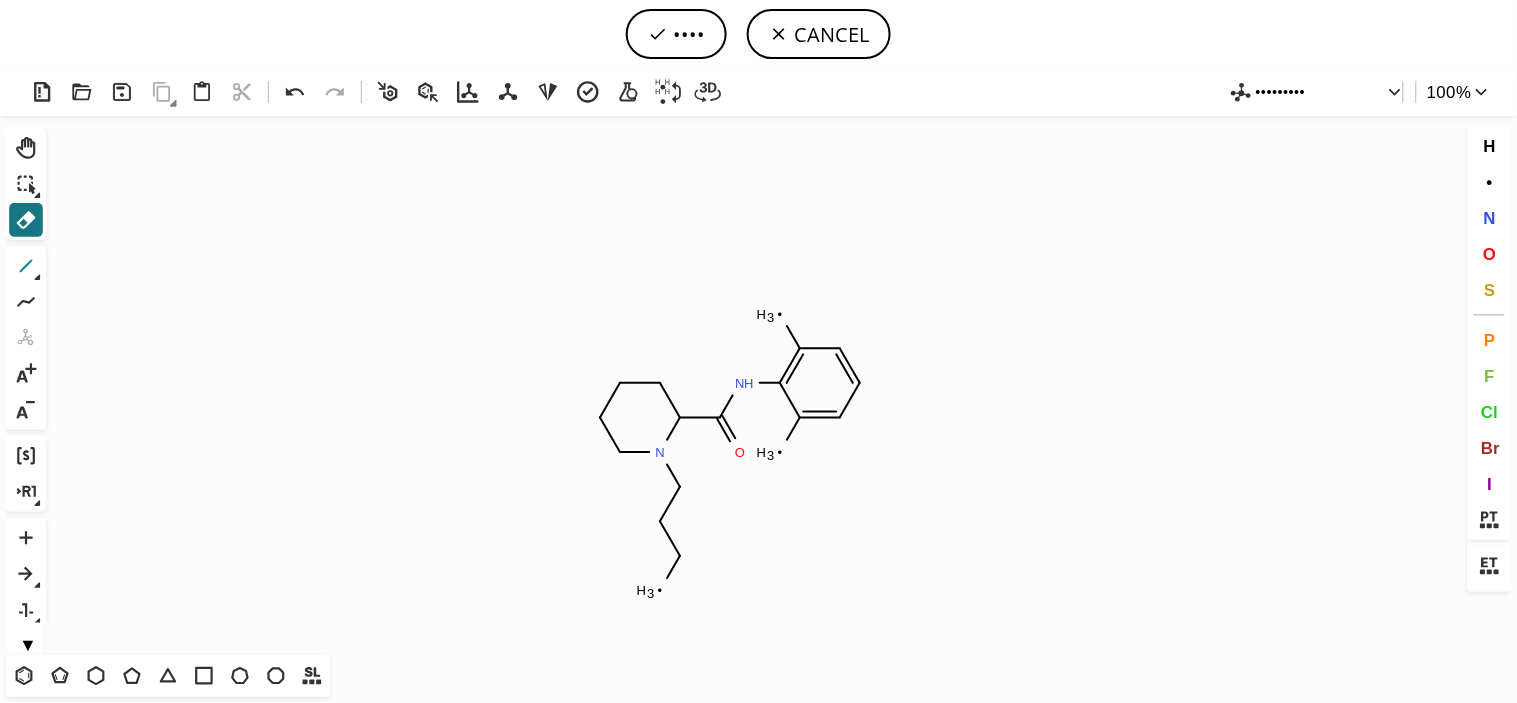 click at bounding box center [26, 266] 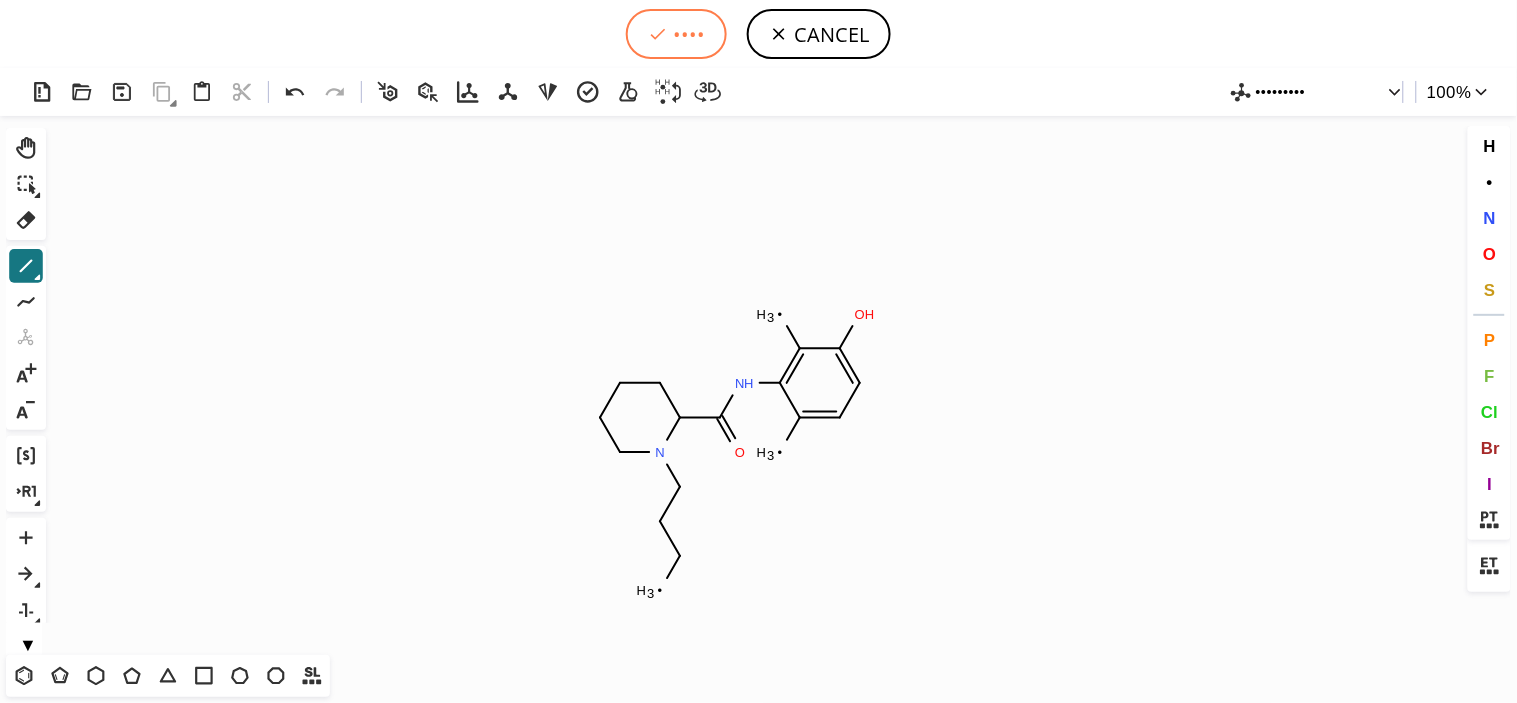 click on "••••" at bounding box center [676, 34] 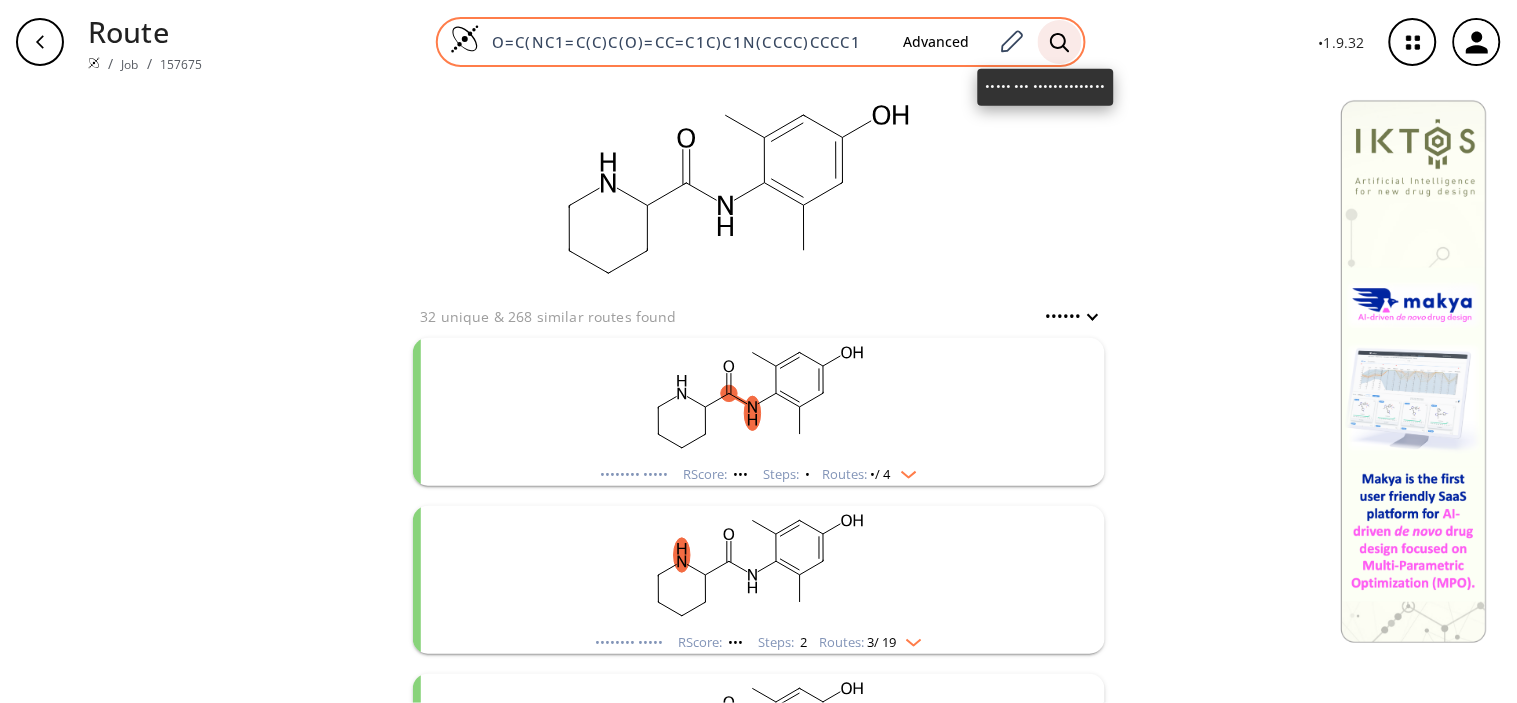 click at bounding box center (1060, 42) 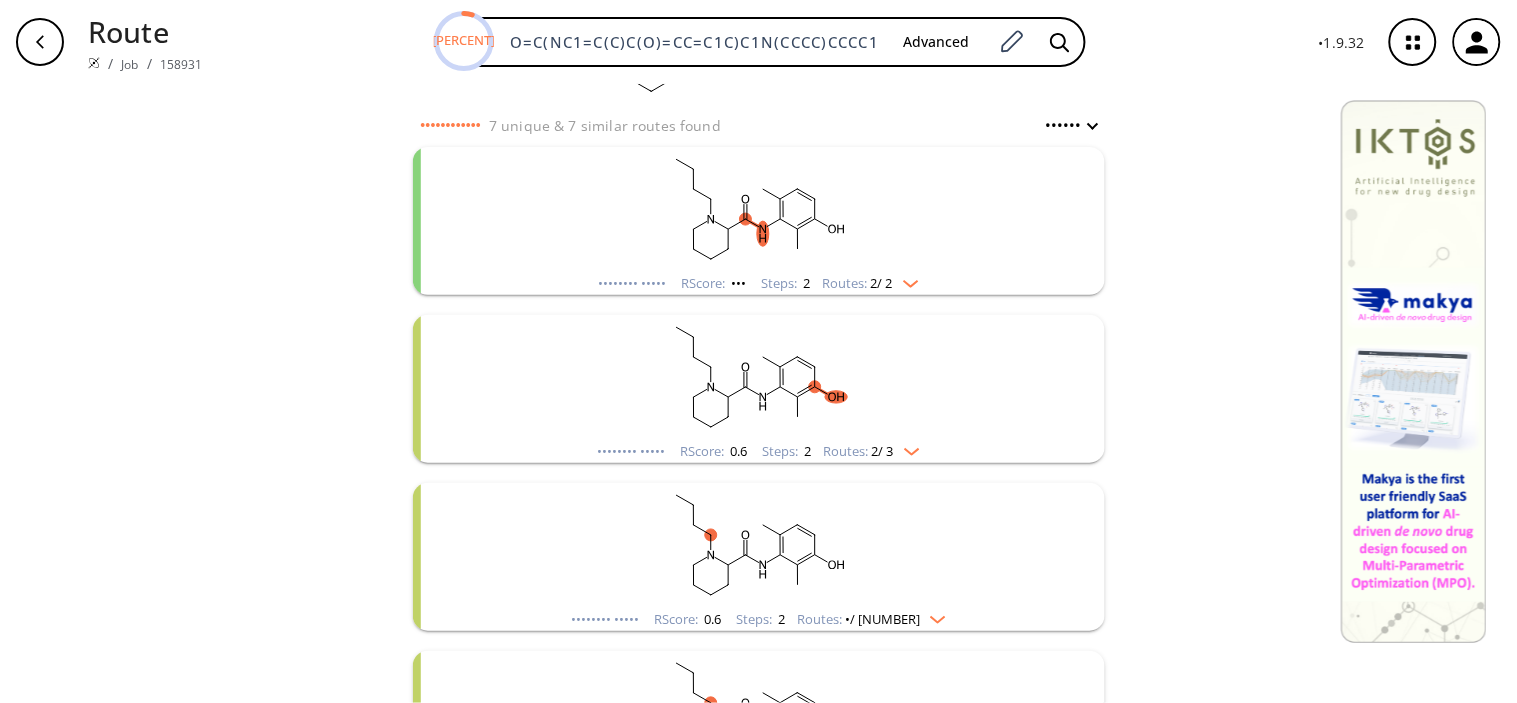 scroll, scrollTop: 222, scrollLeft: 0, axis: vertical 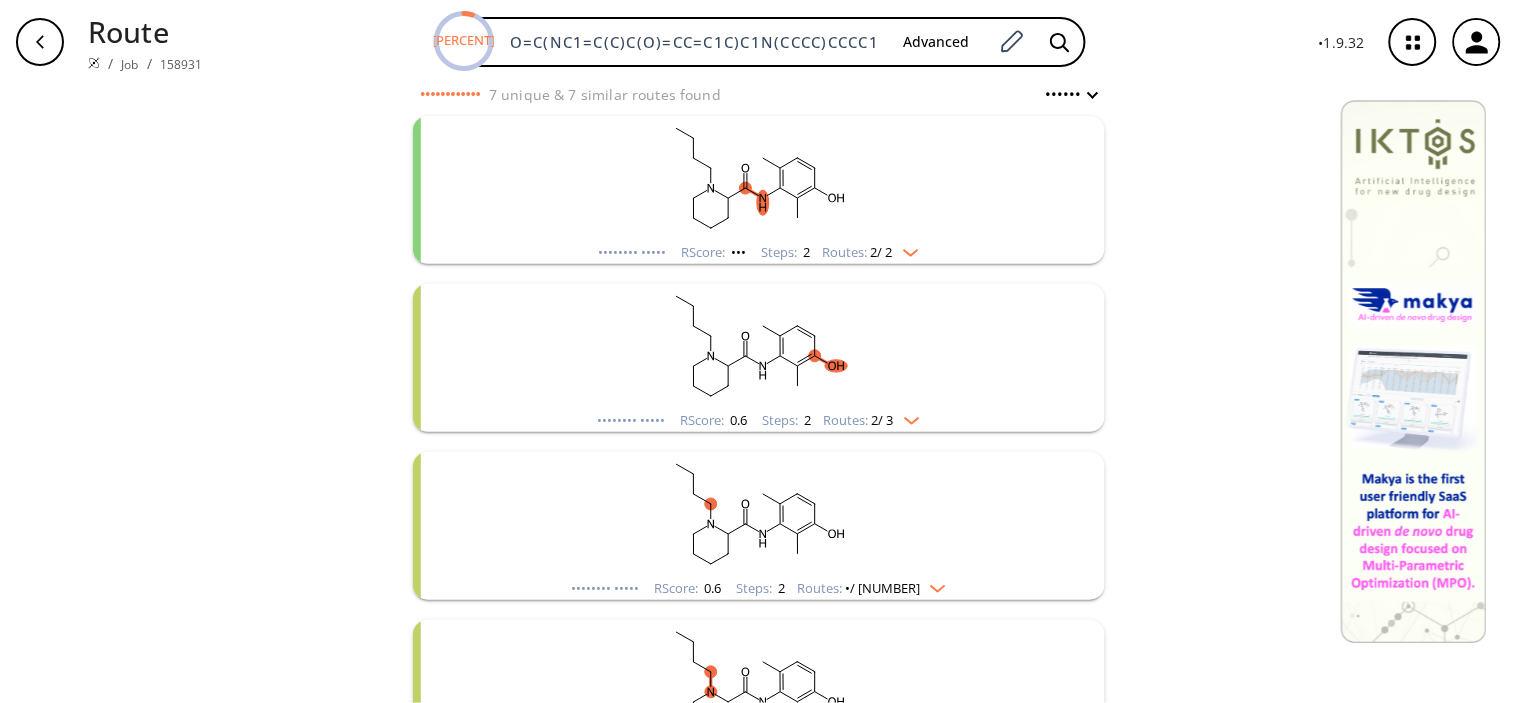 click at bounding box center (759, 346) 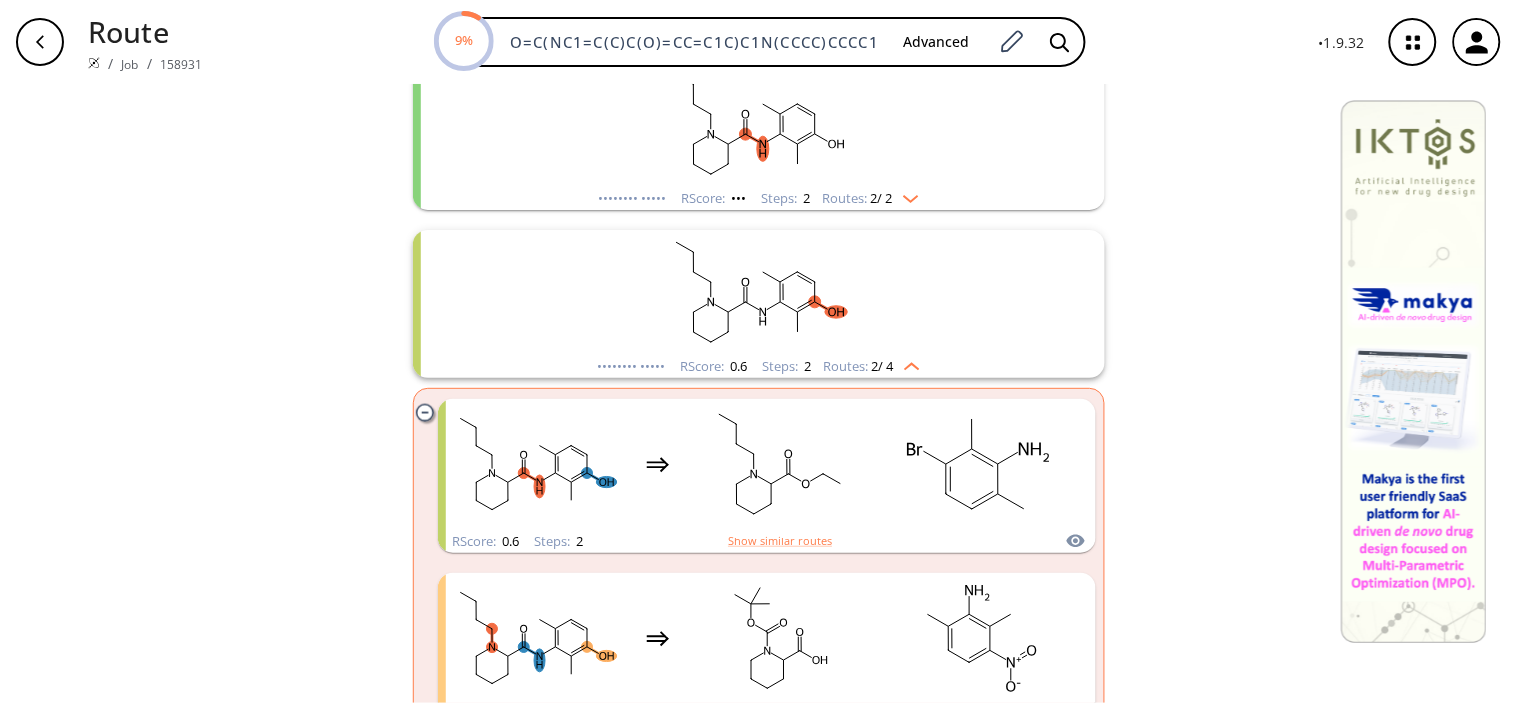 scroll, scrollTop: 666, scrollLeft: 0, axis: vertical 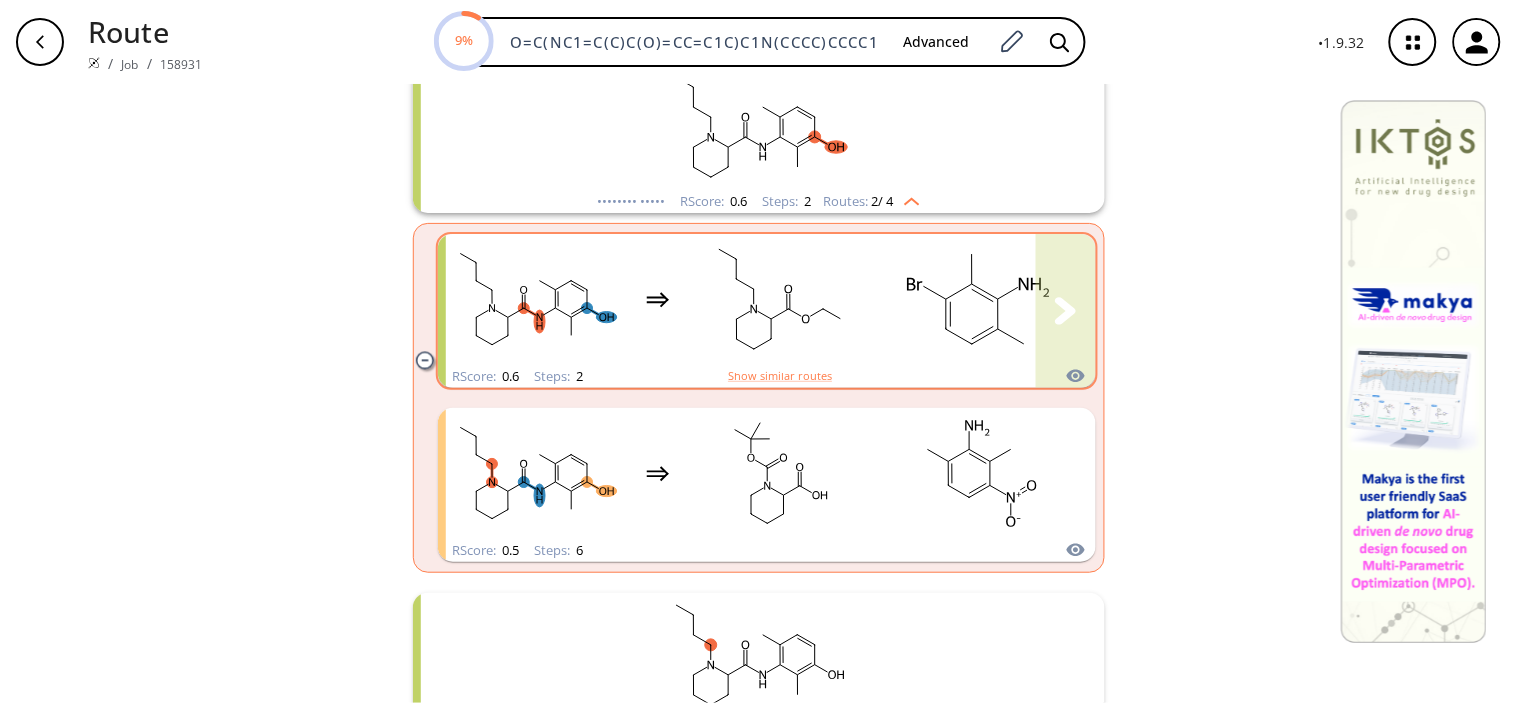 click at bounding box center [780, 299] 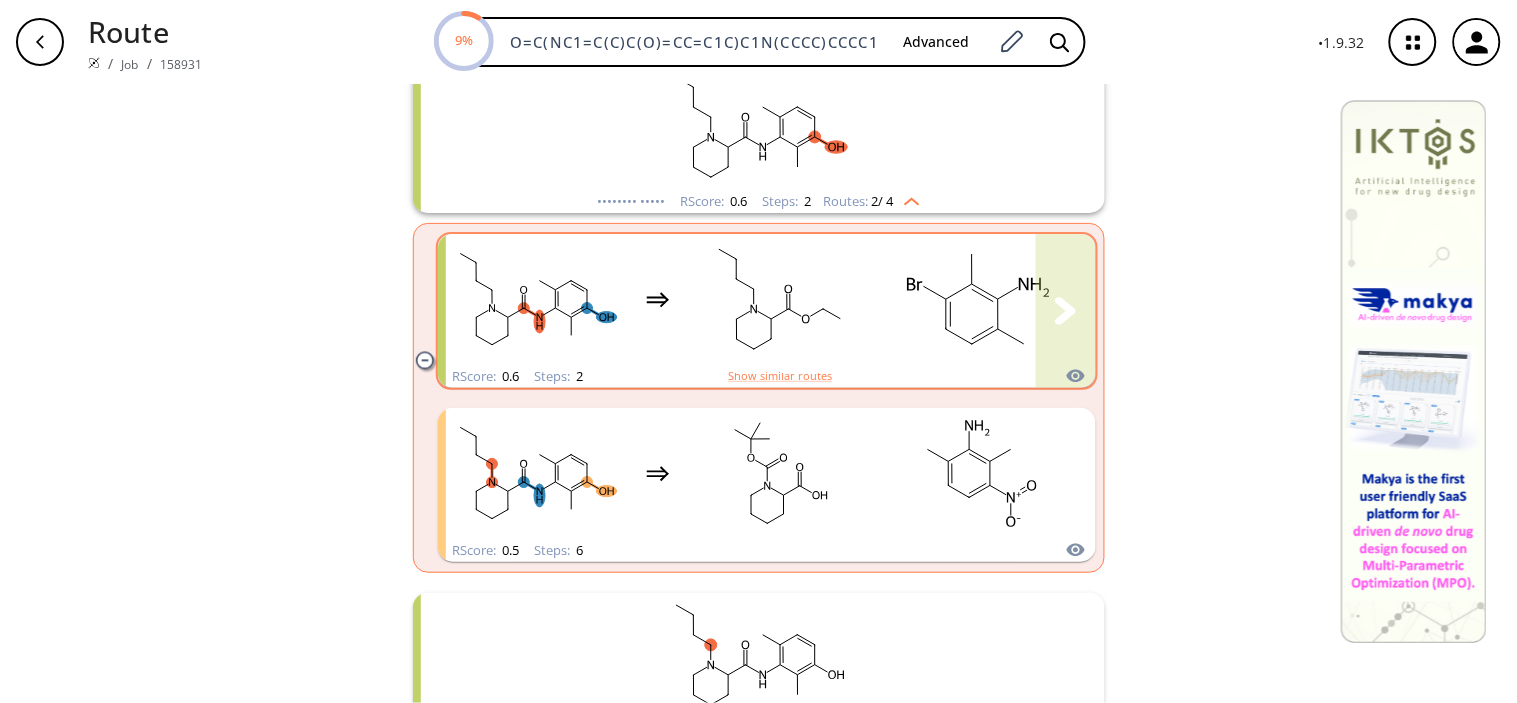 scroll, scrollTop: 0, scrollLeft: 0, axis: both 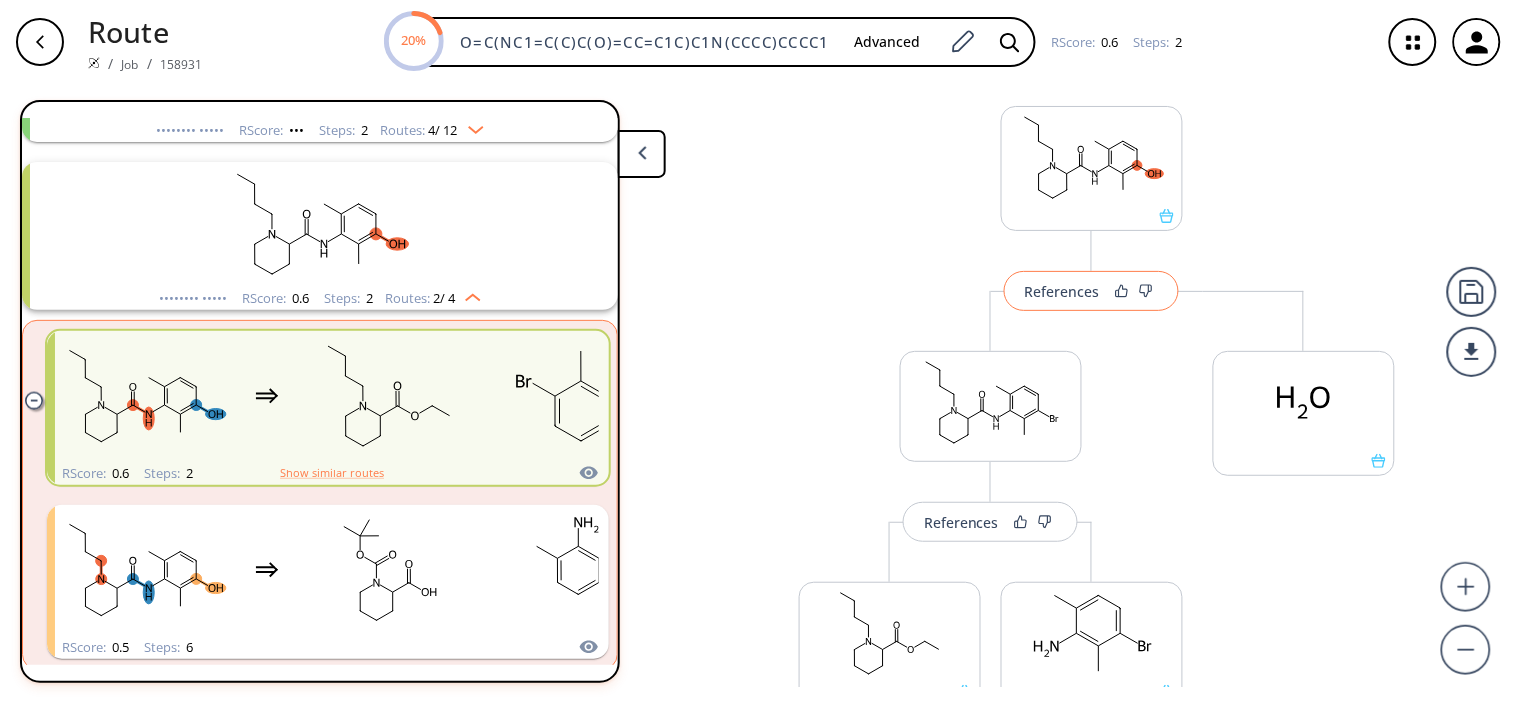 click on "References" at bounding box center (1091, 291) 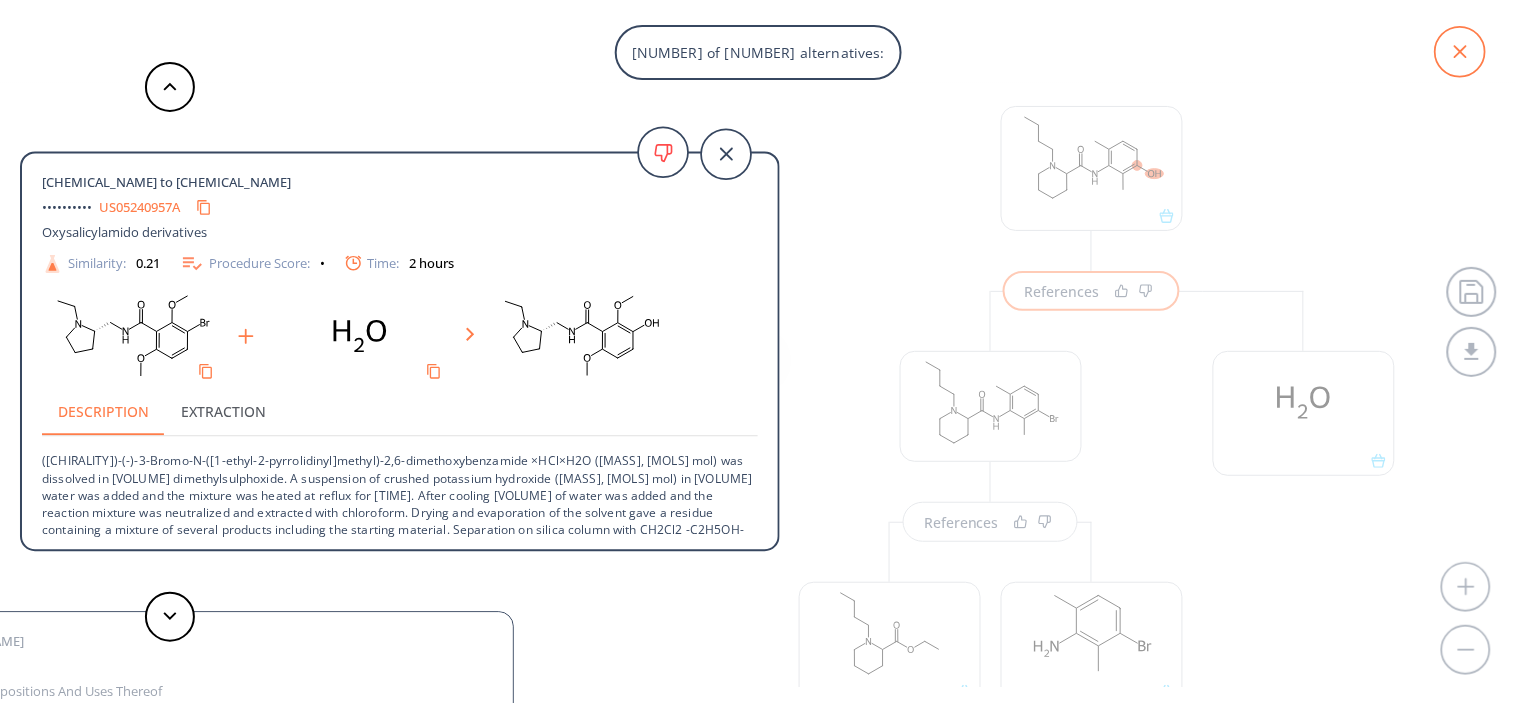 click at bounding box center (1460, 52) 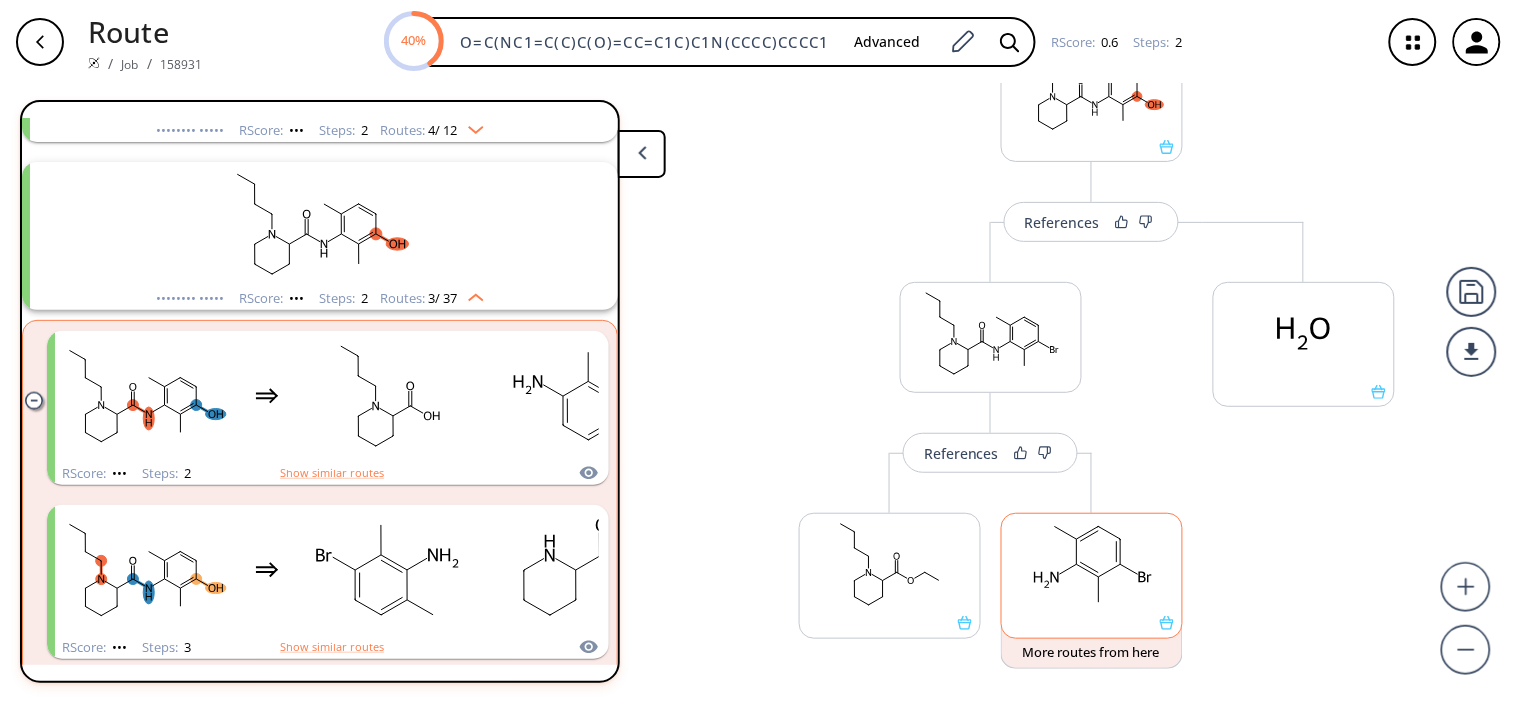 scroll, scrollTop: 188, scrollLeft: 0, axis: vertical 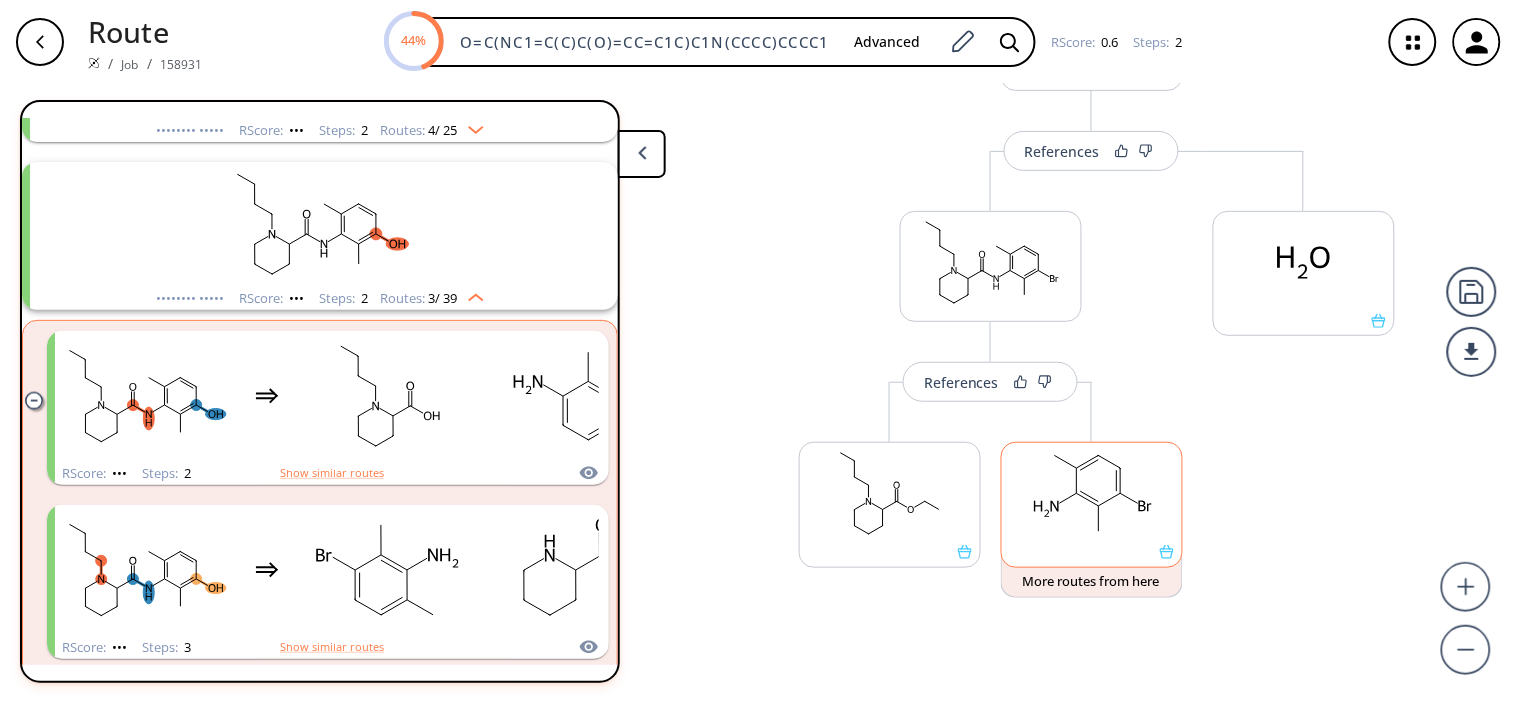 click at bounding box center (1120, 493) 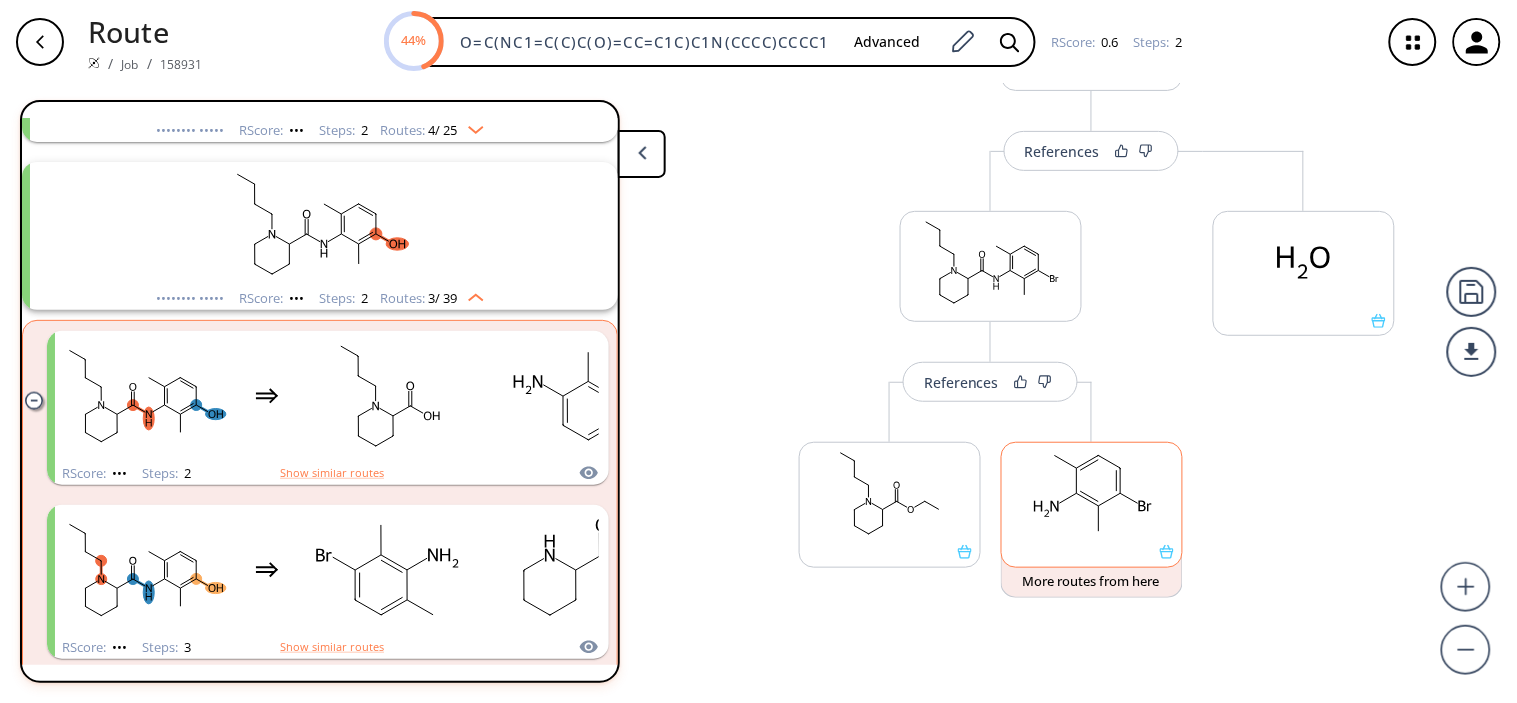 scroll, scrollTop: 0, scrollLeft: 0, axis: both 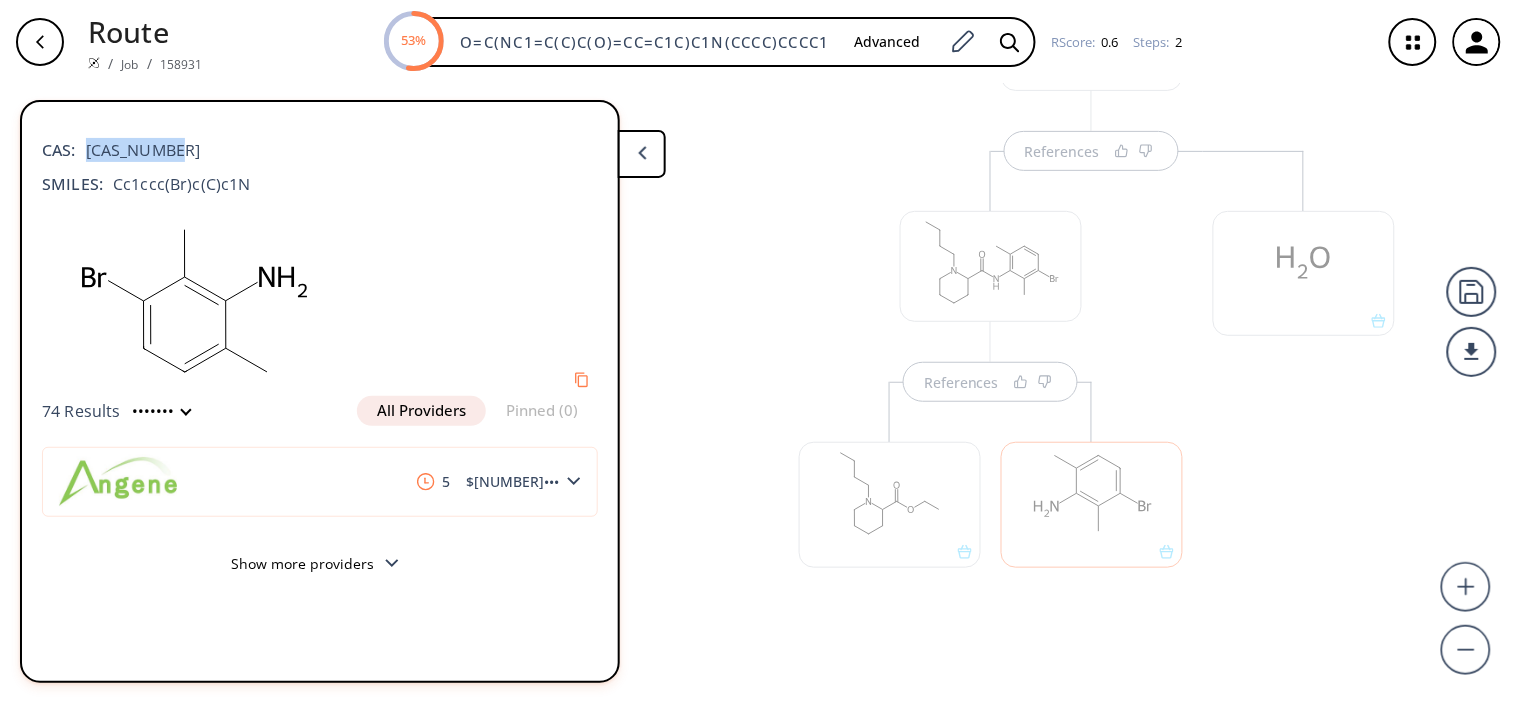 drag, startPoint x: 78, startPoint y: 147, endPoint x: 213, endPoint y: 141, distance: 135.13327 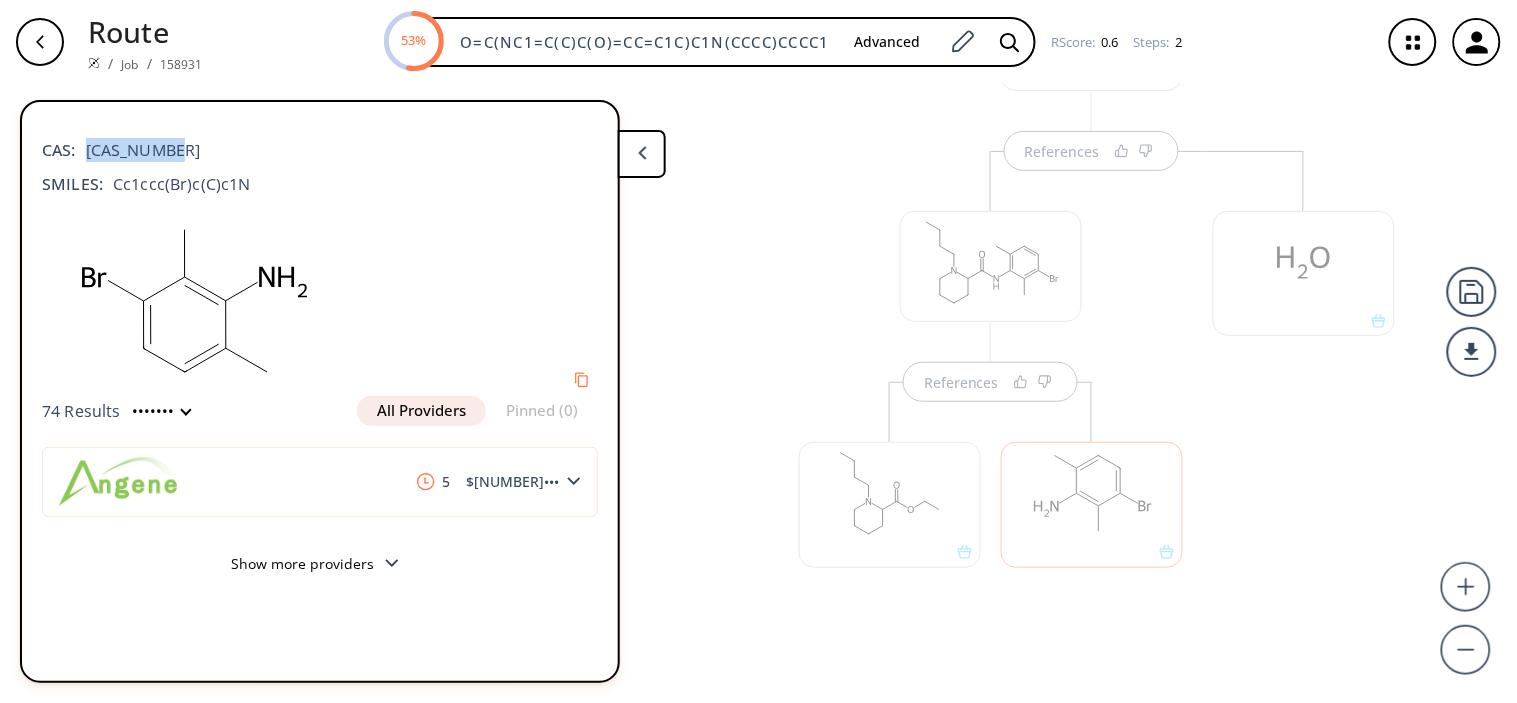 click on "CAS: 53874-26-3" at bounding box center (320, 140) 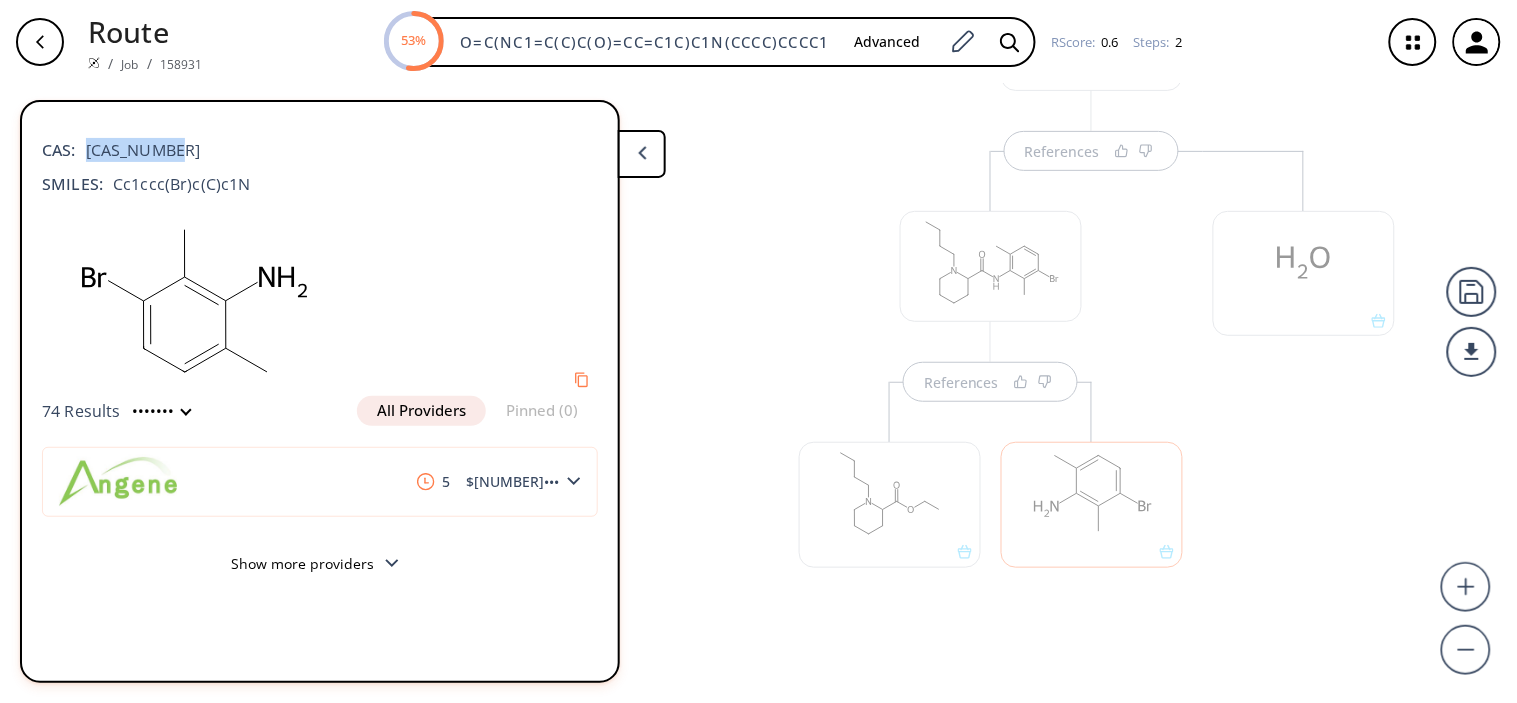 copy on "[CAS_NUMBER]" 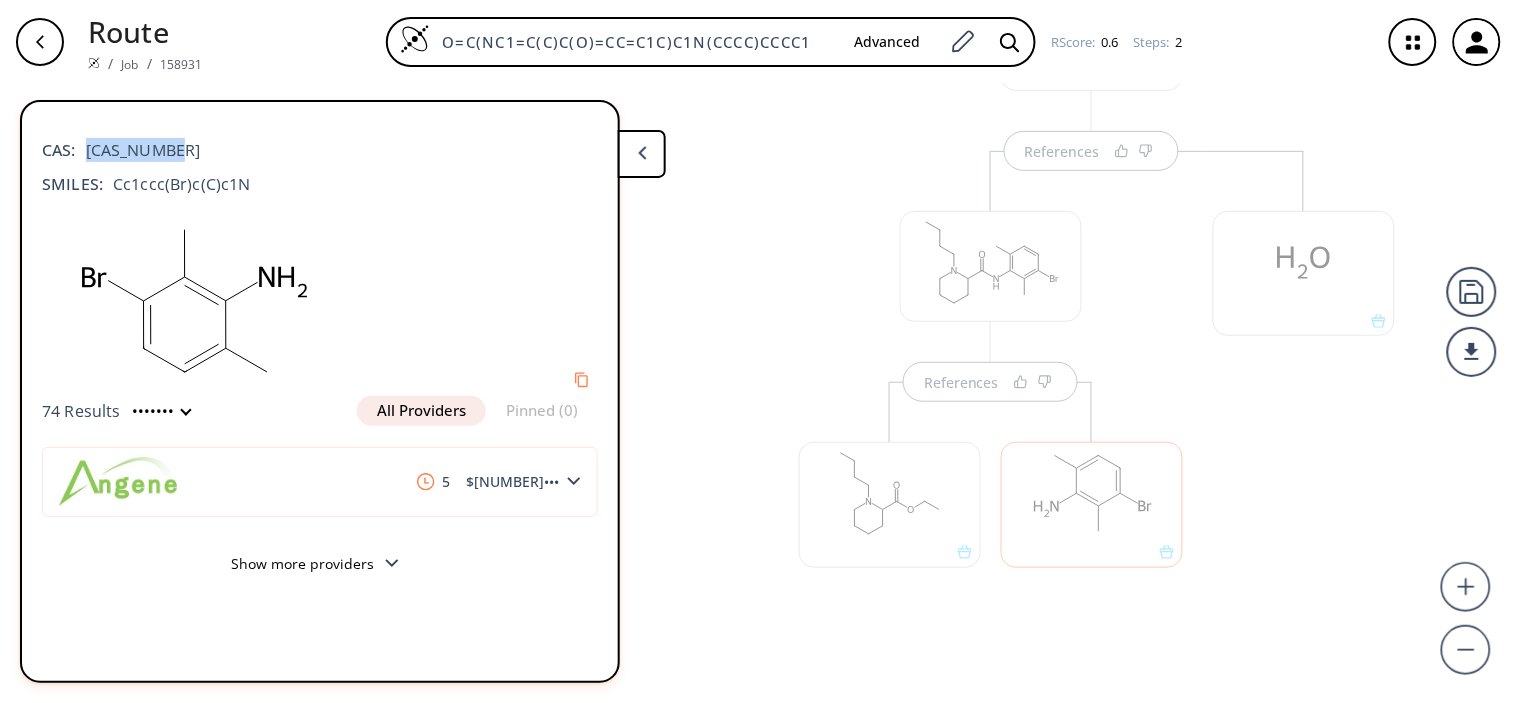 click on "References References" at bounding box center (758, 385) 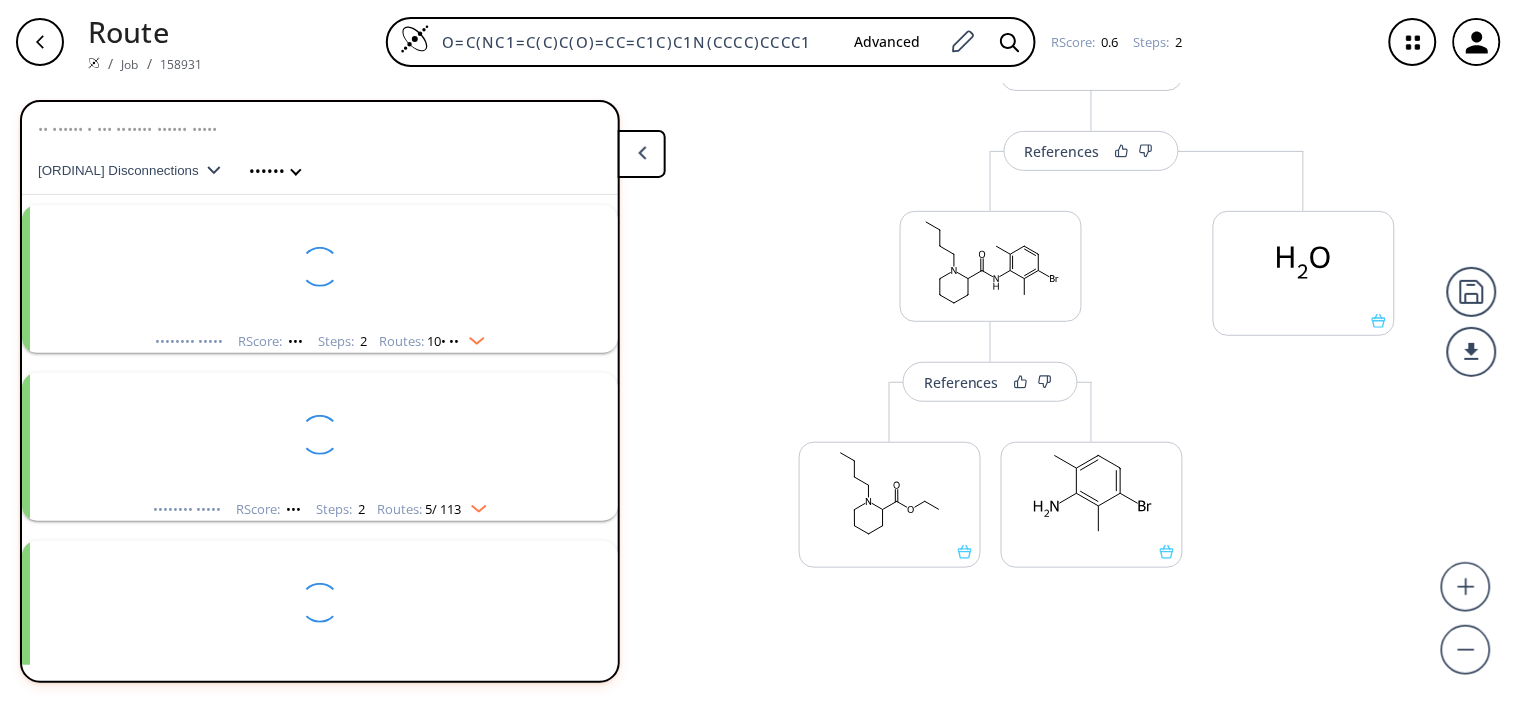 scroll, scrollTop: 547, scrollLeft: 0, axis: vertical 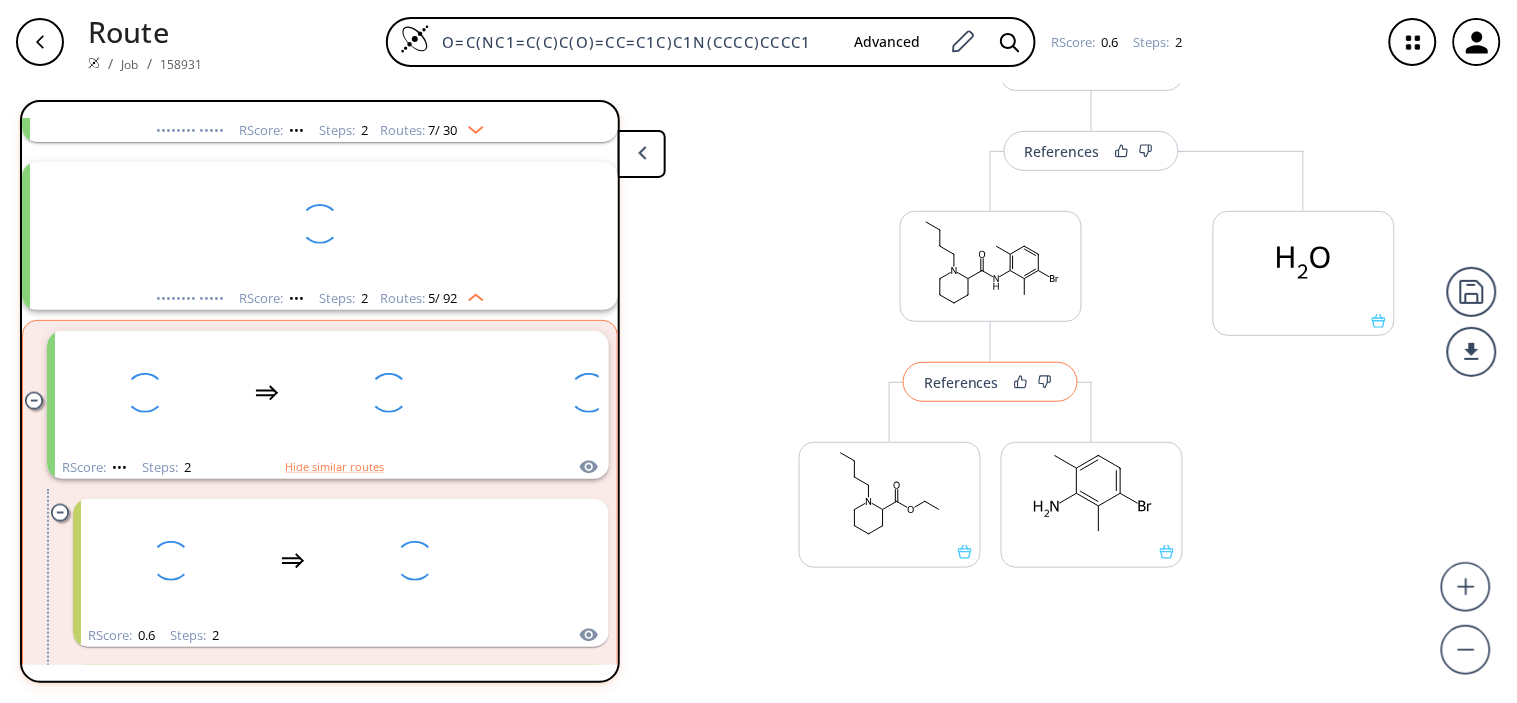 click on "References" at bounding box center (961, 382) 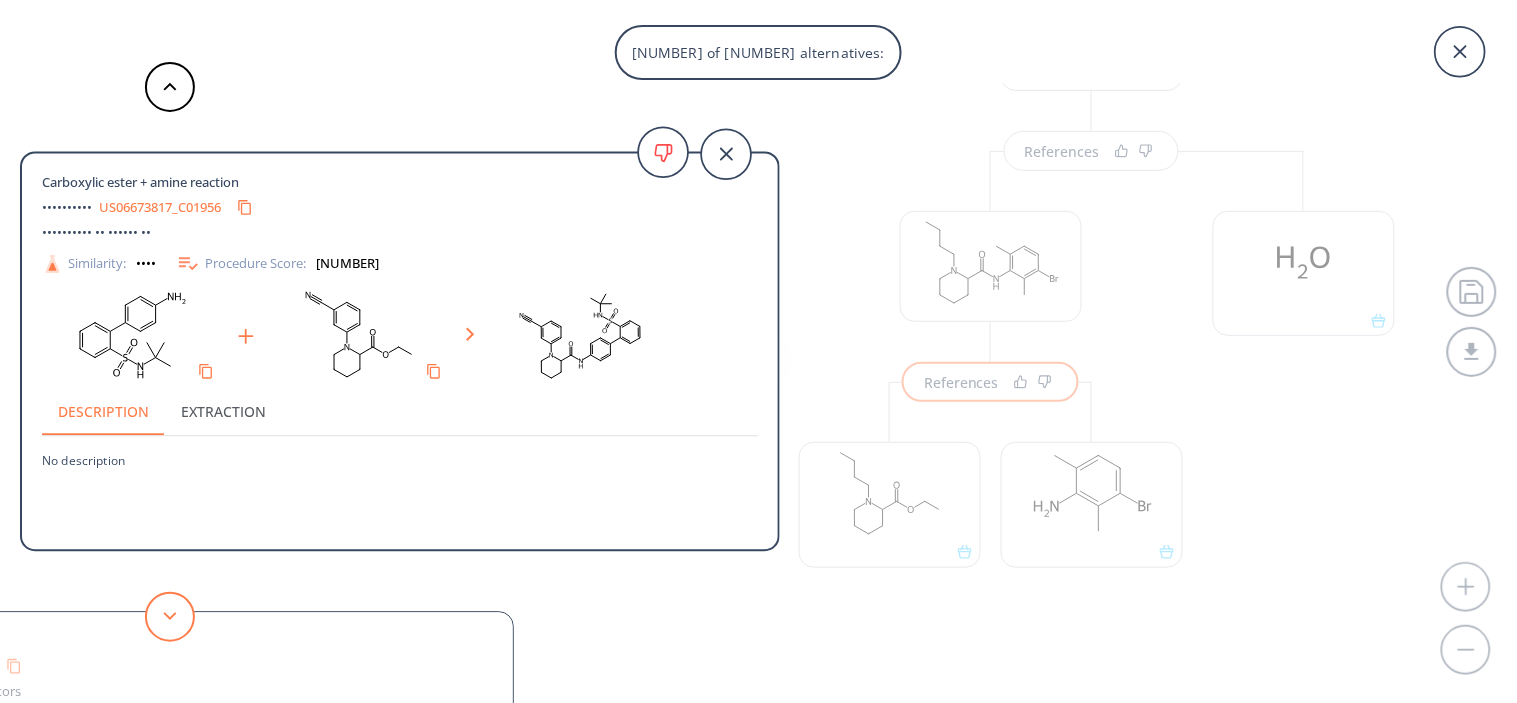 click at bounding box center (170, 617) 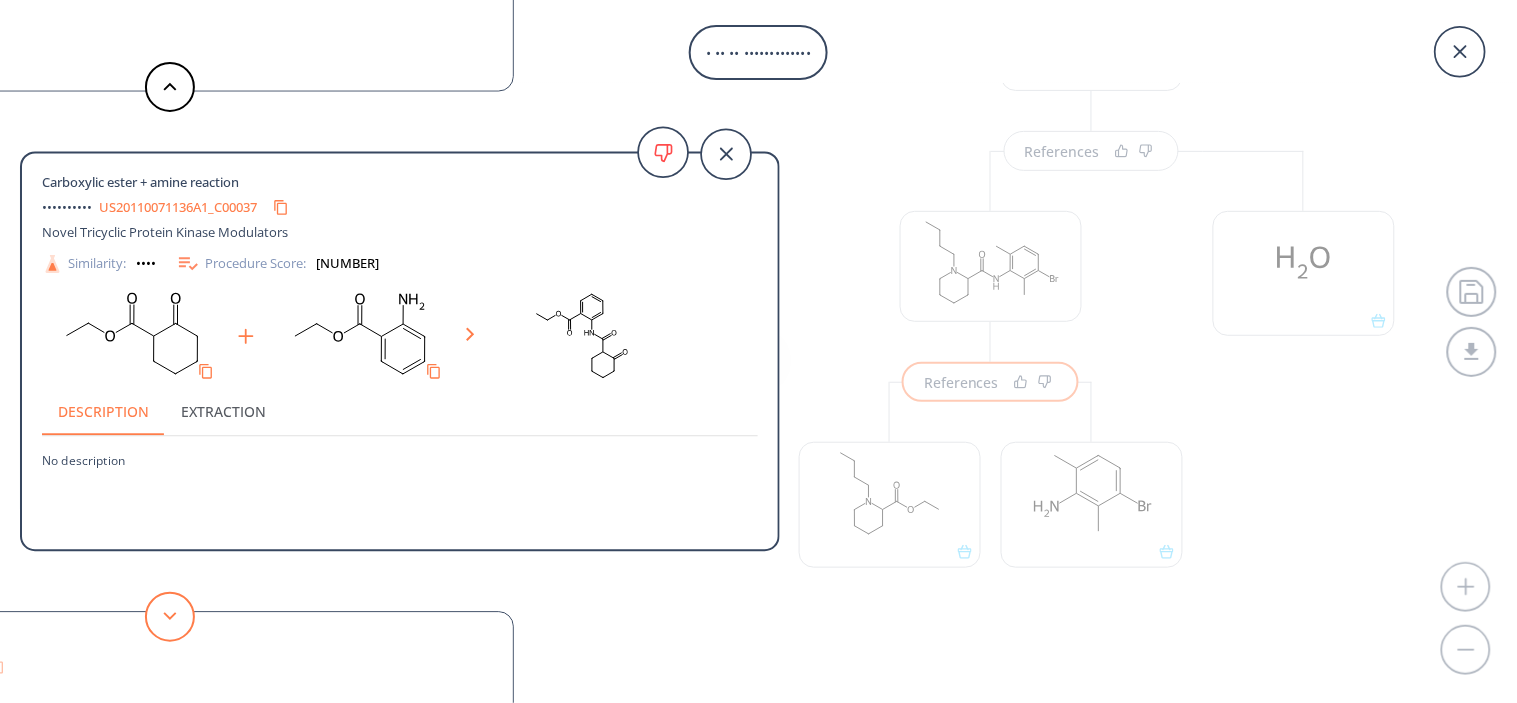click at bounding box center [170, 617] 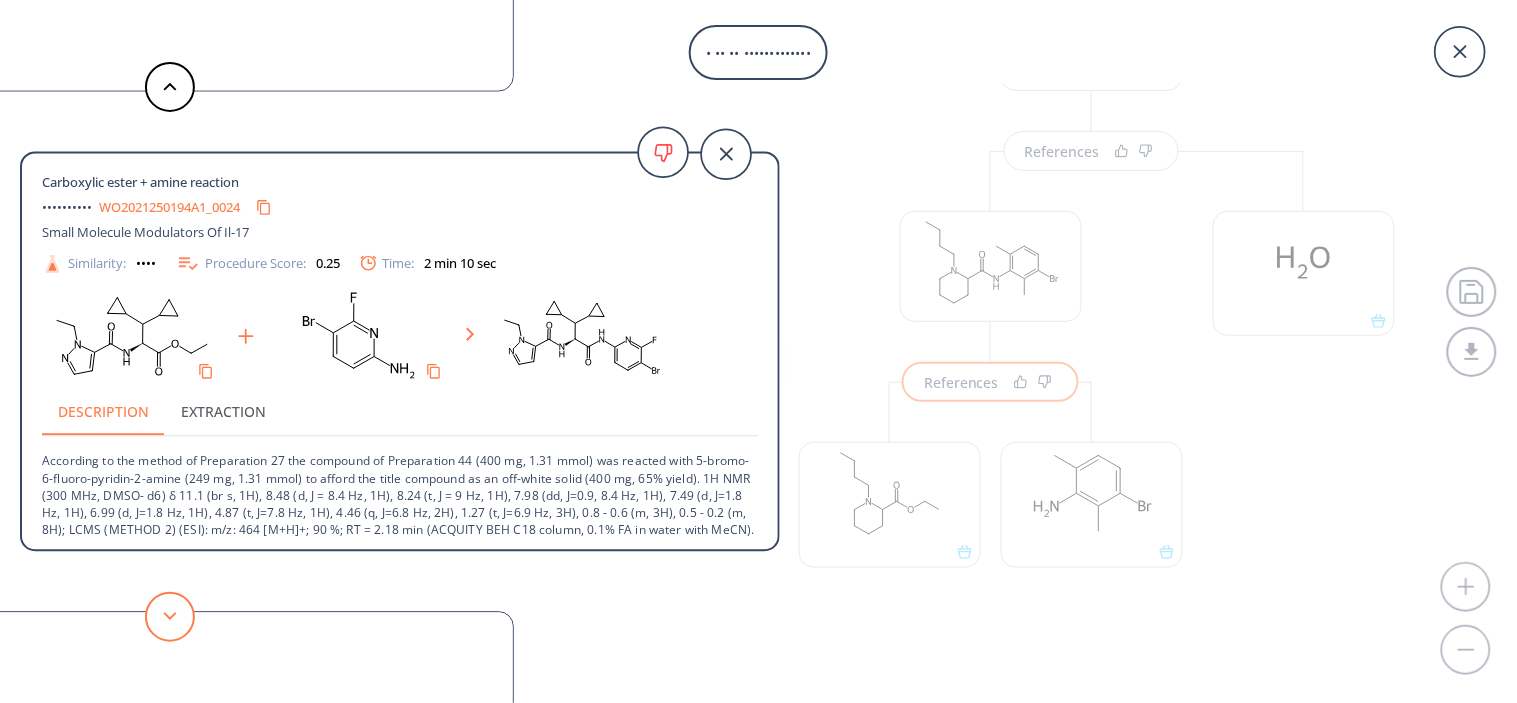 click at bounding box center [170, 617] 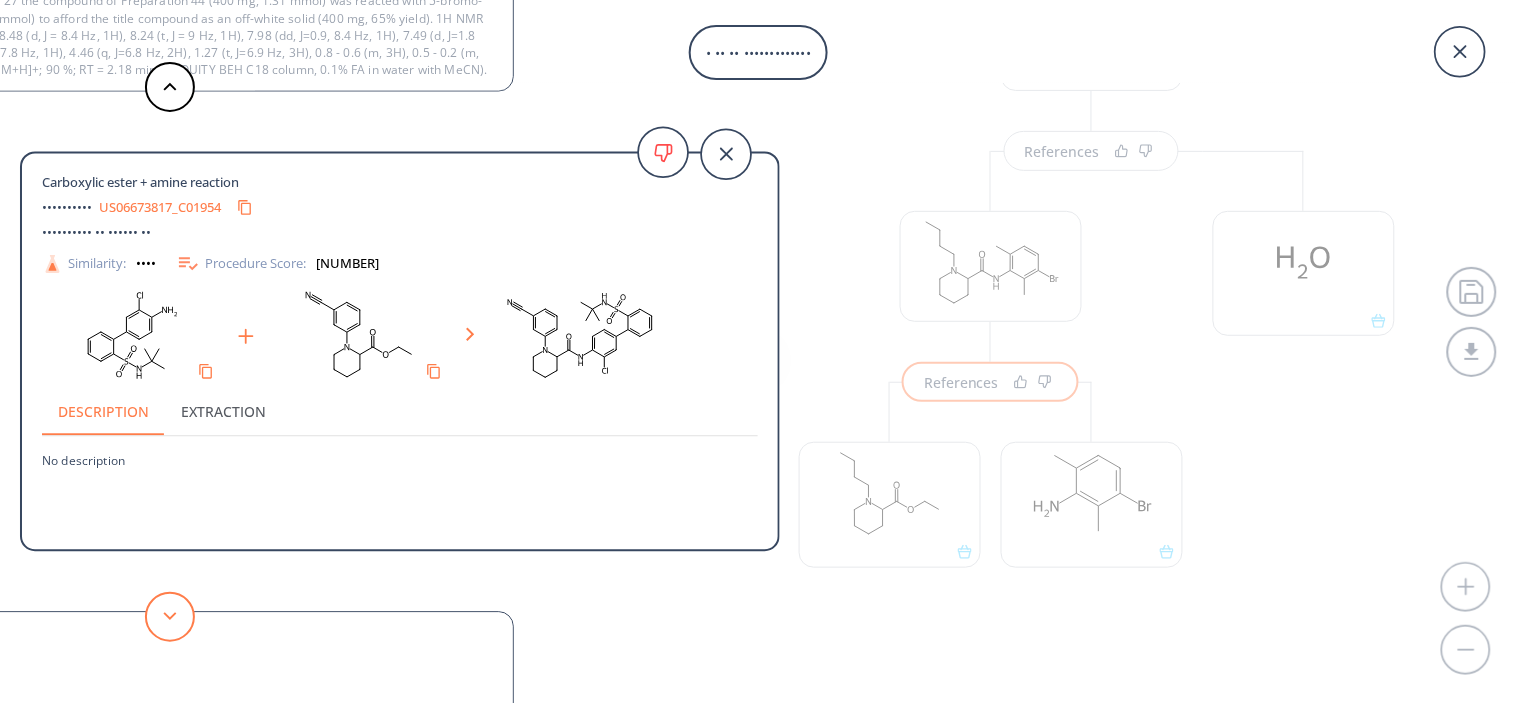 click at bounding box center (170, 617) 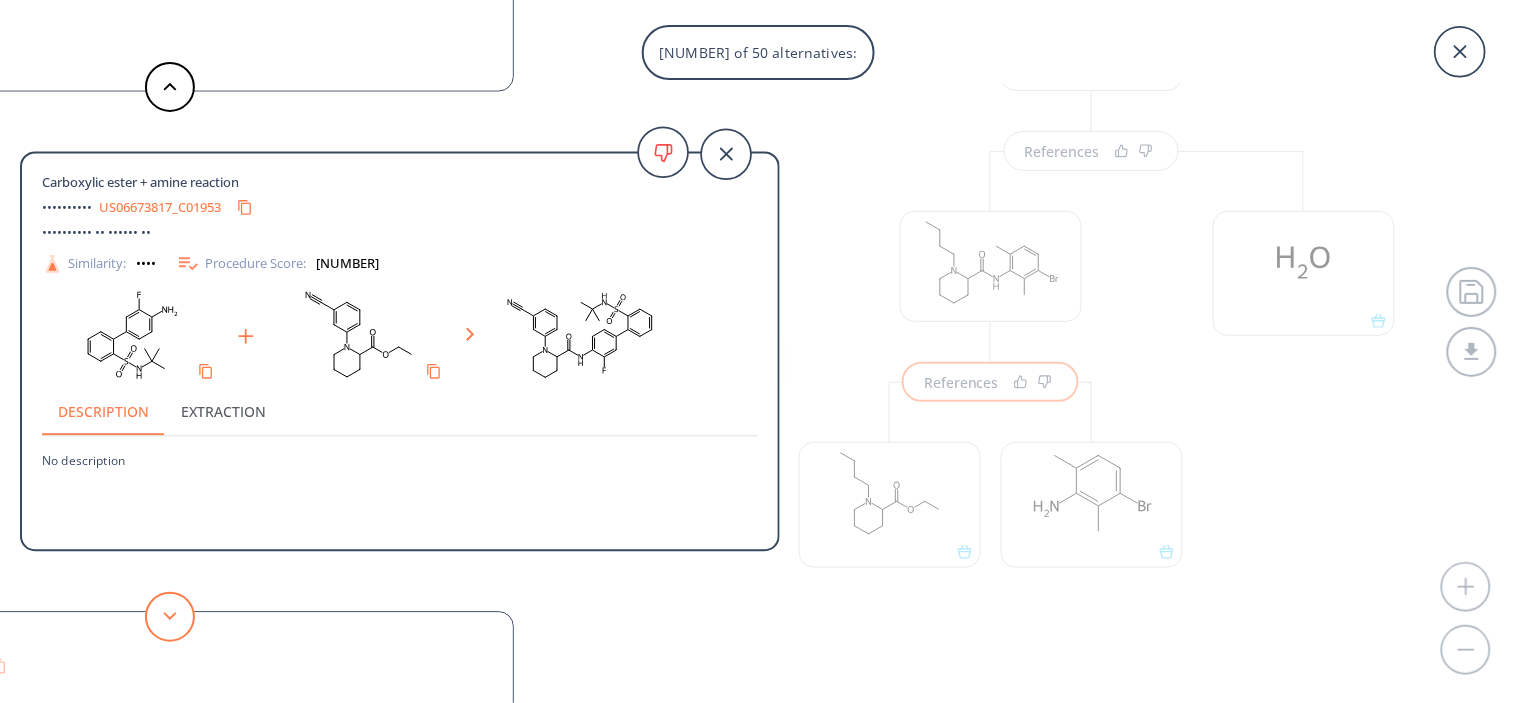 click at bounding box center (170, 617) 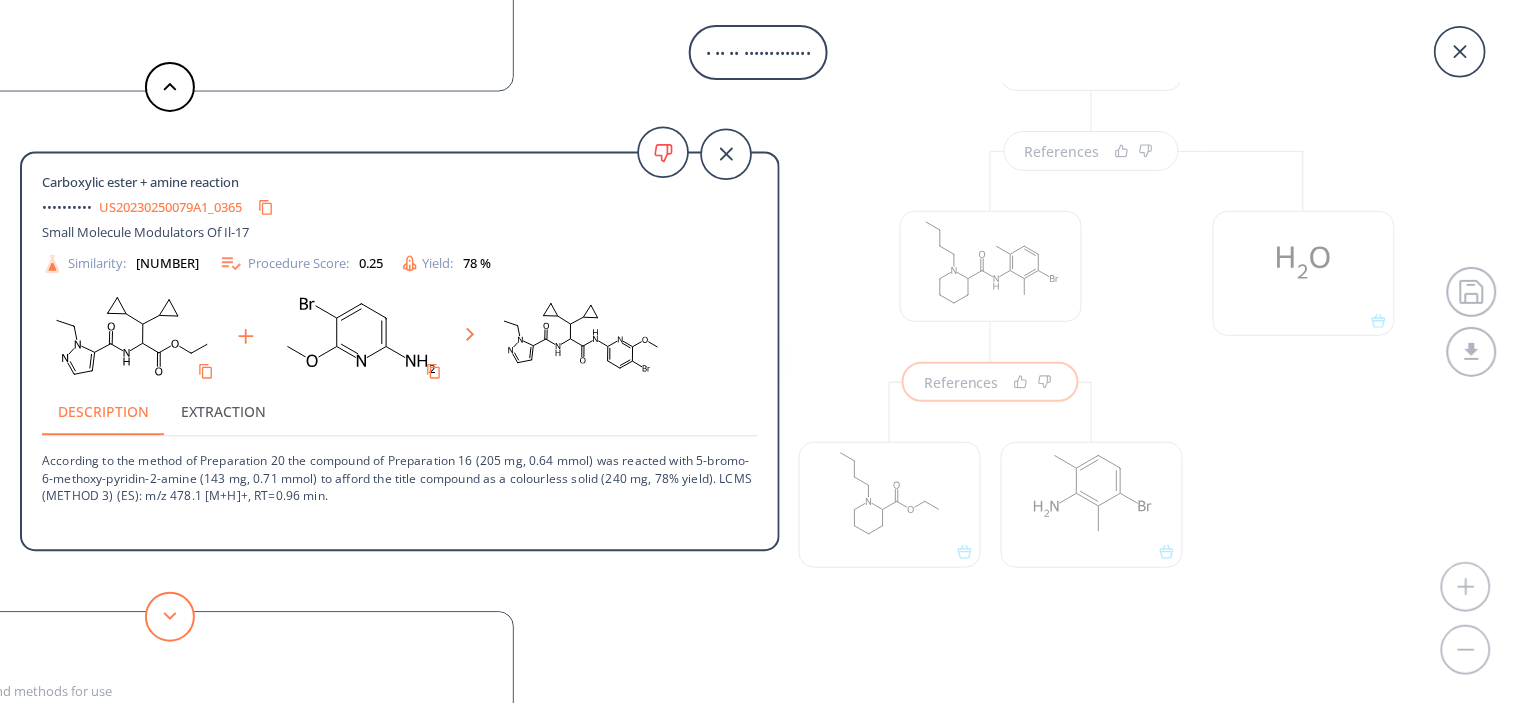 click at bounding box center [170, 617] 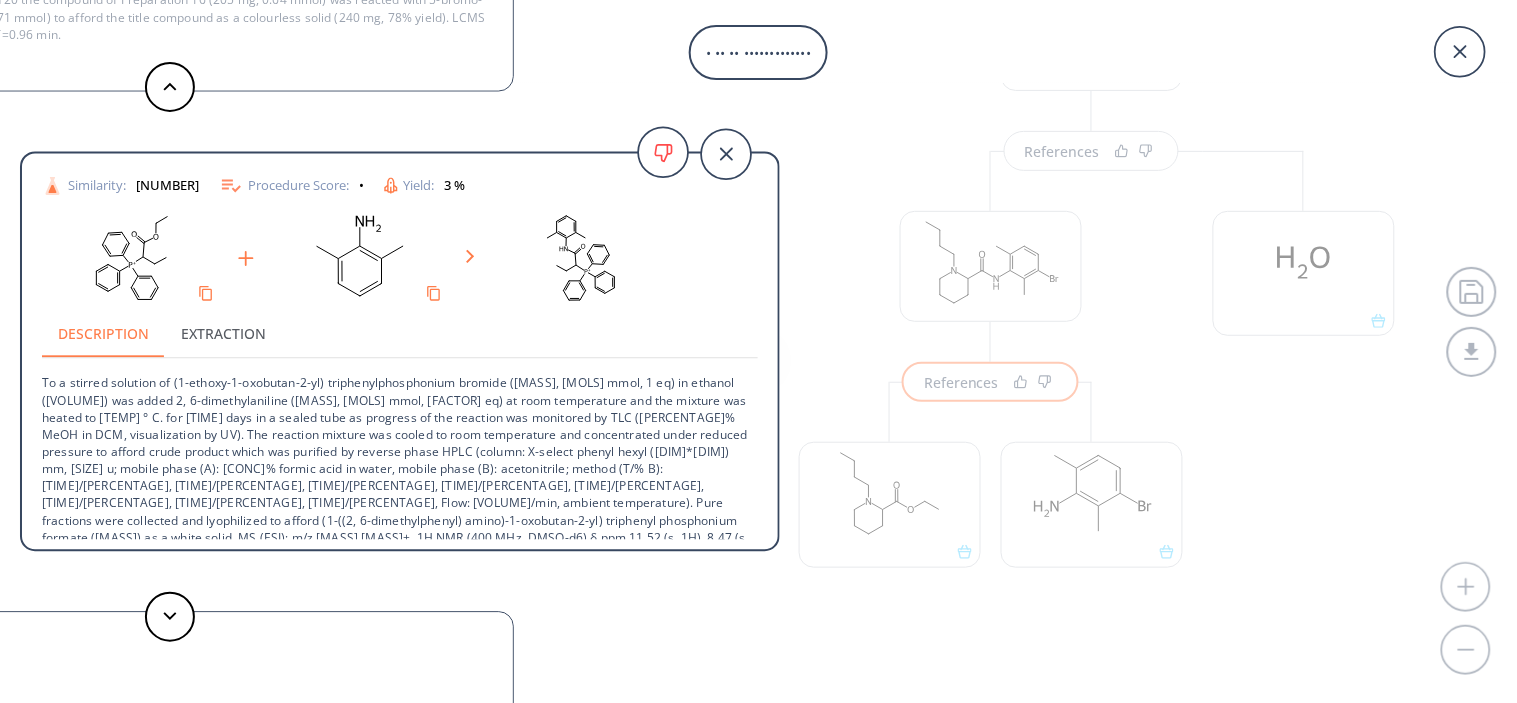 scroll, scrollTop: 88, scrollLeft: 0, axis: vertical 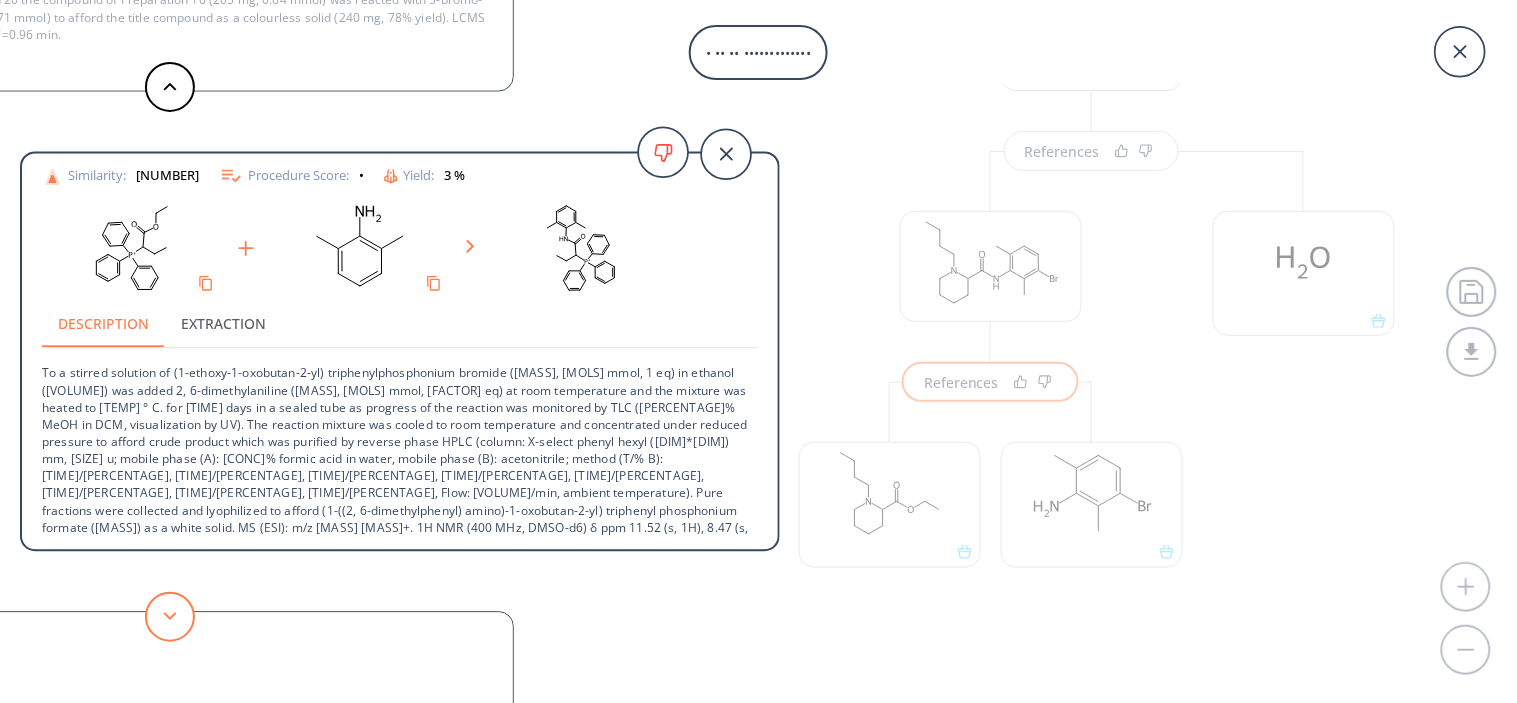 click at bounding box center (170, 616) 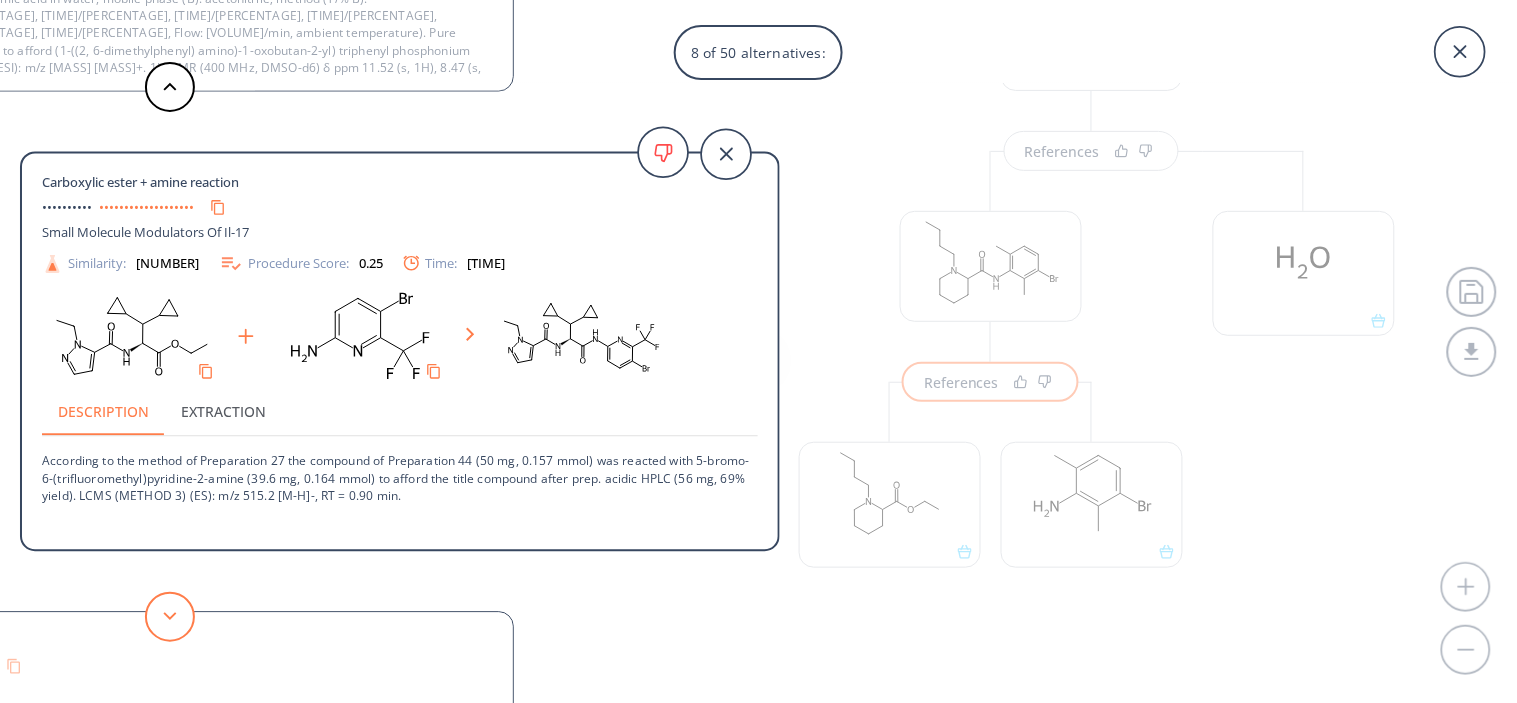 click at bounding box center (170, 616) 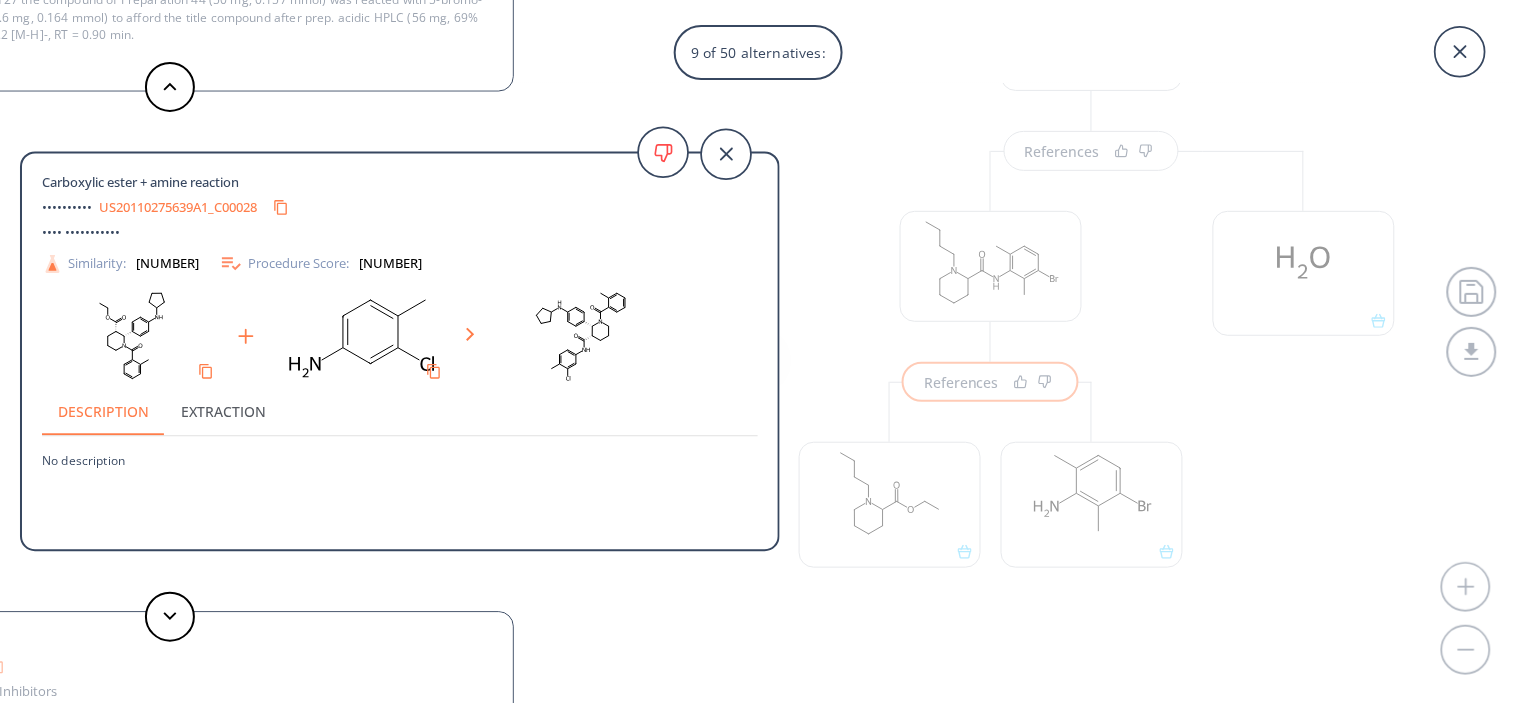 click on "US20110275639A1_C00028" at bounding box center (178, 207) 